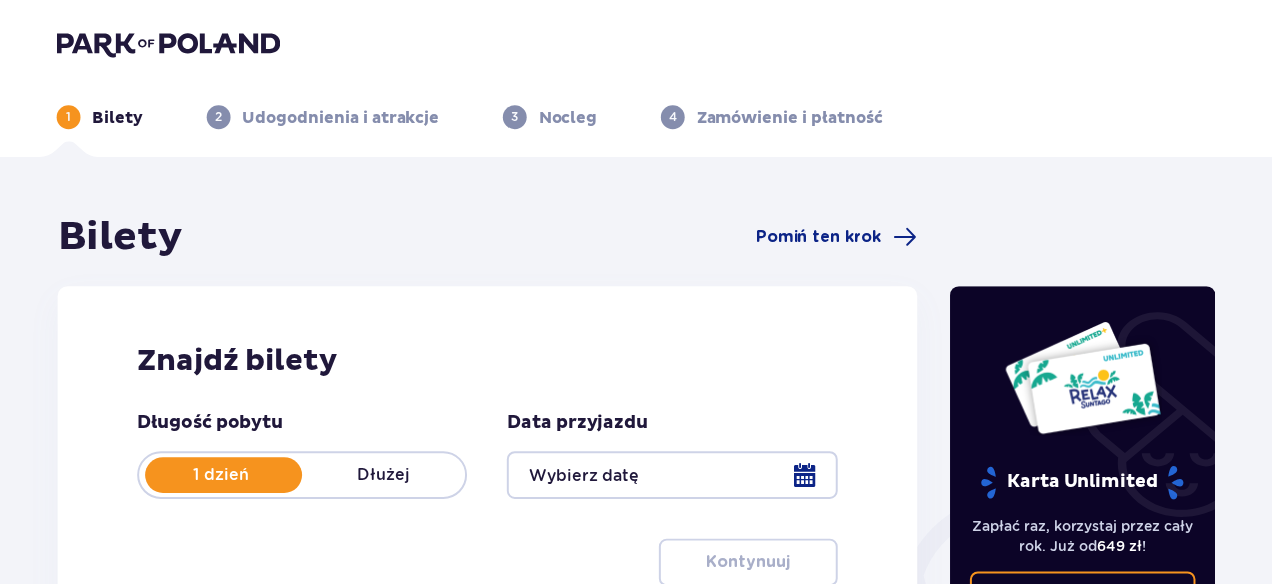 scroll, scrollTop: 0, scrollLeft: 0, axis: both 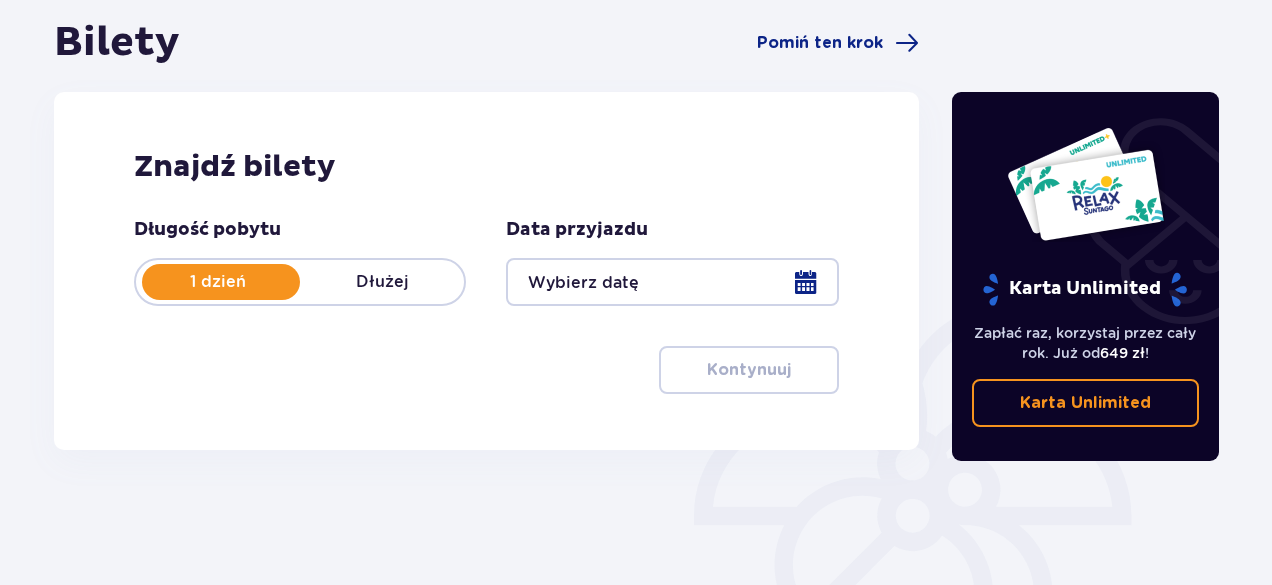click at bounding box center [672, 282] 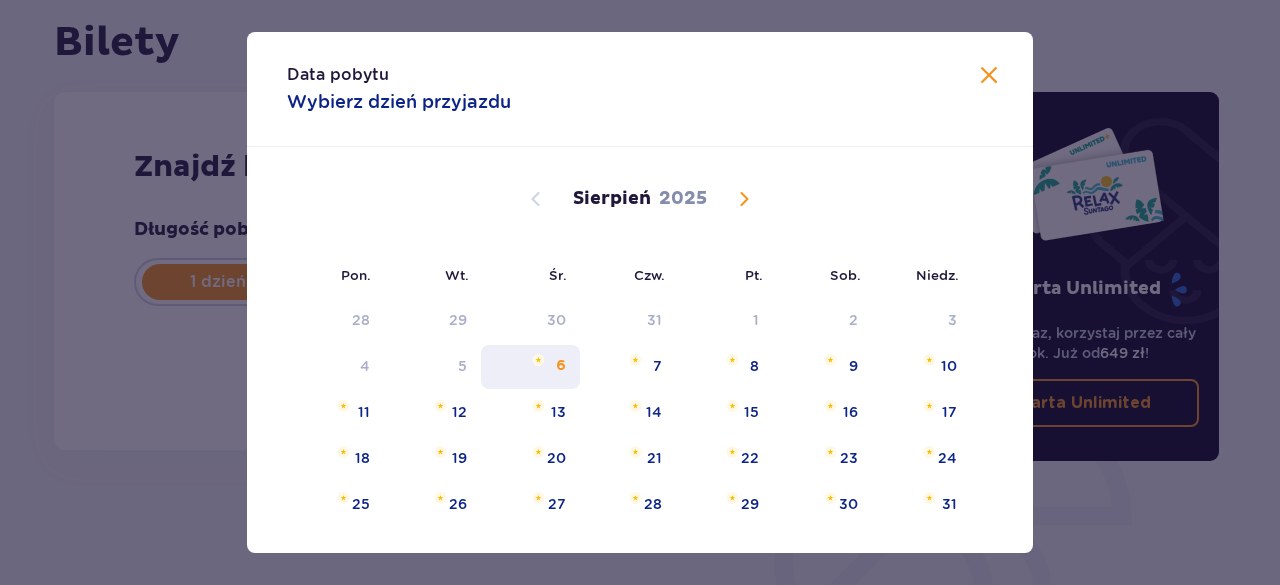 click on "6" at bounding box center (561, 366) 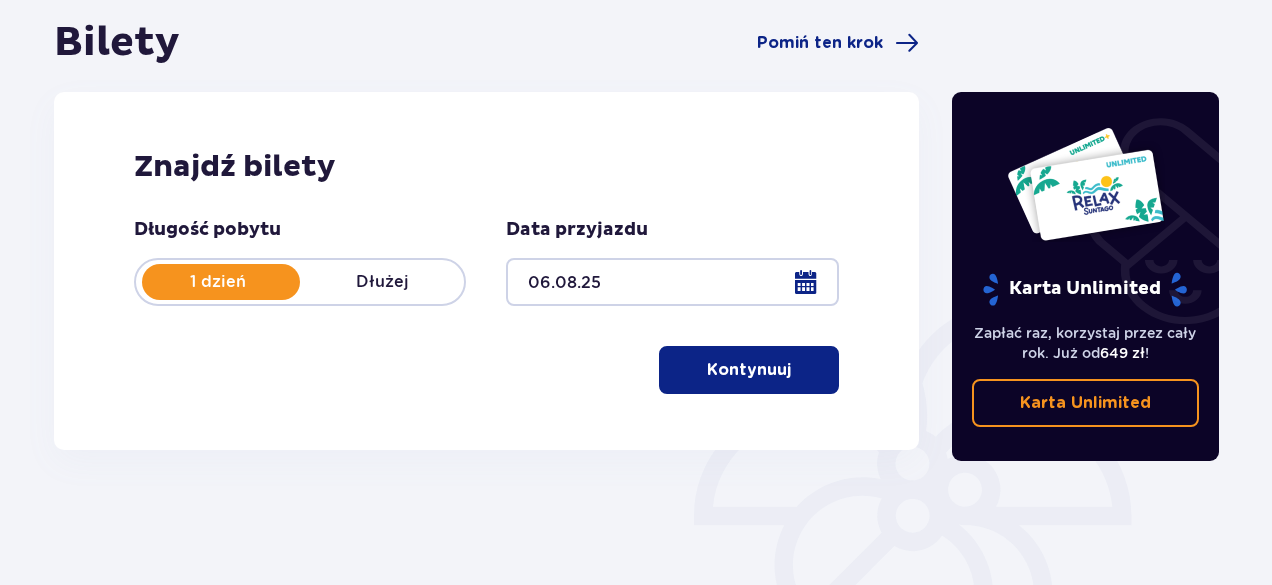 click on "Kontynuuj" at bounding box center [749, 370] 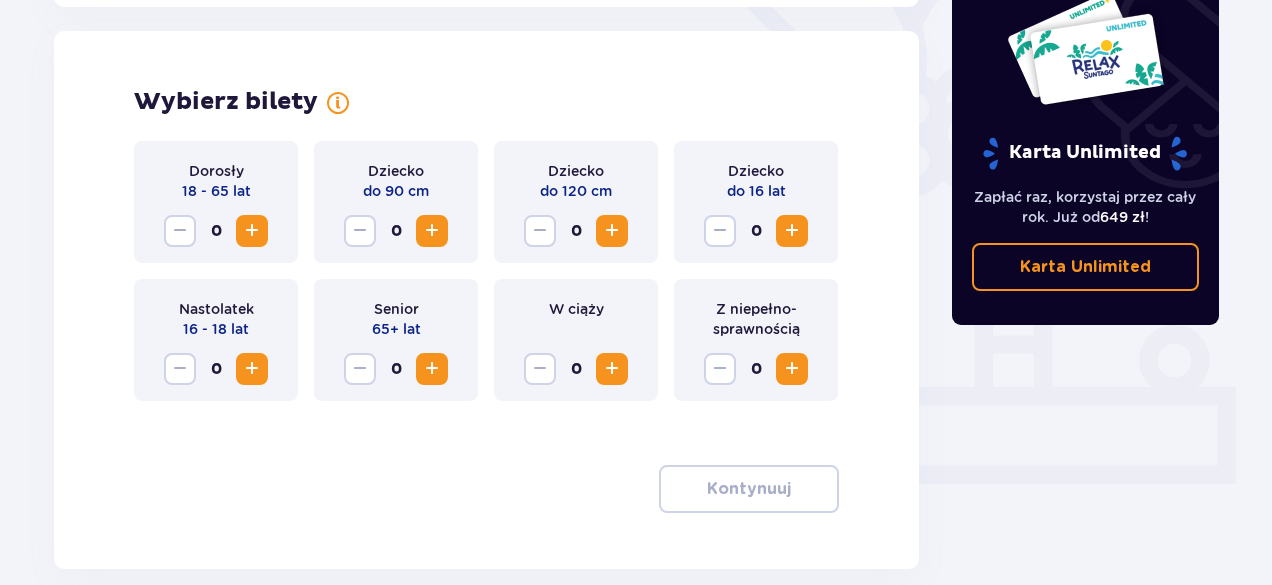 scroll, scrollTop: 556, scrollLeft: 0, axis: vertical 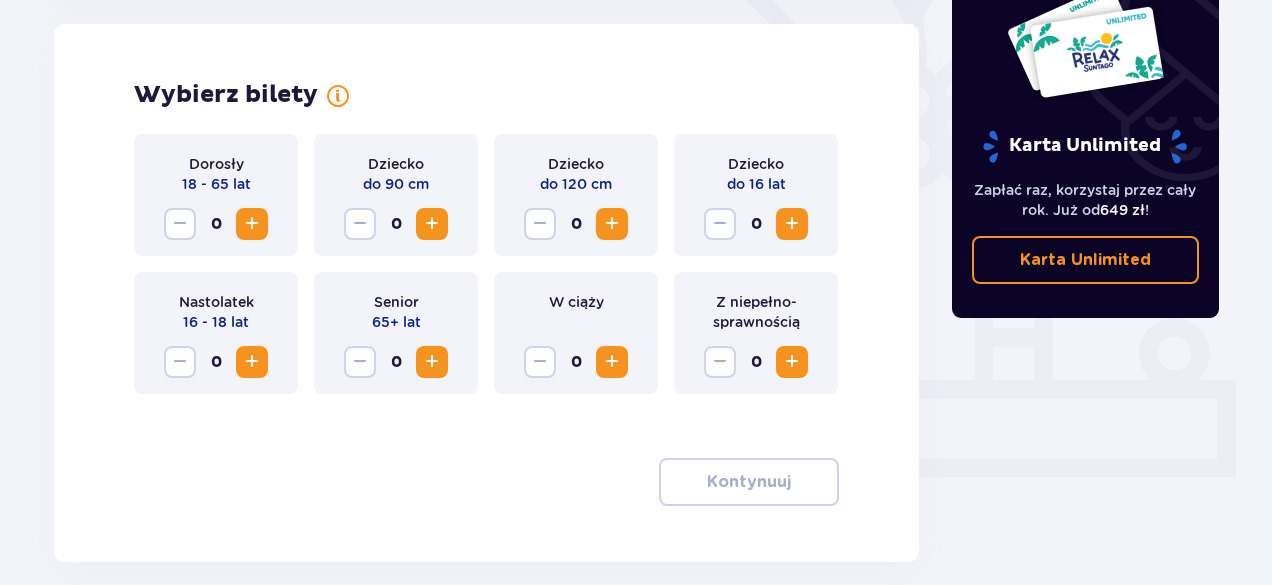 click at bounding box center [252, 224] 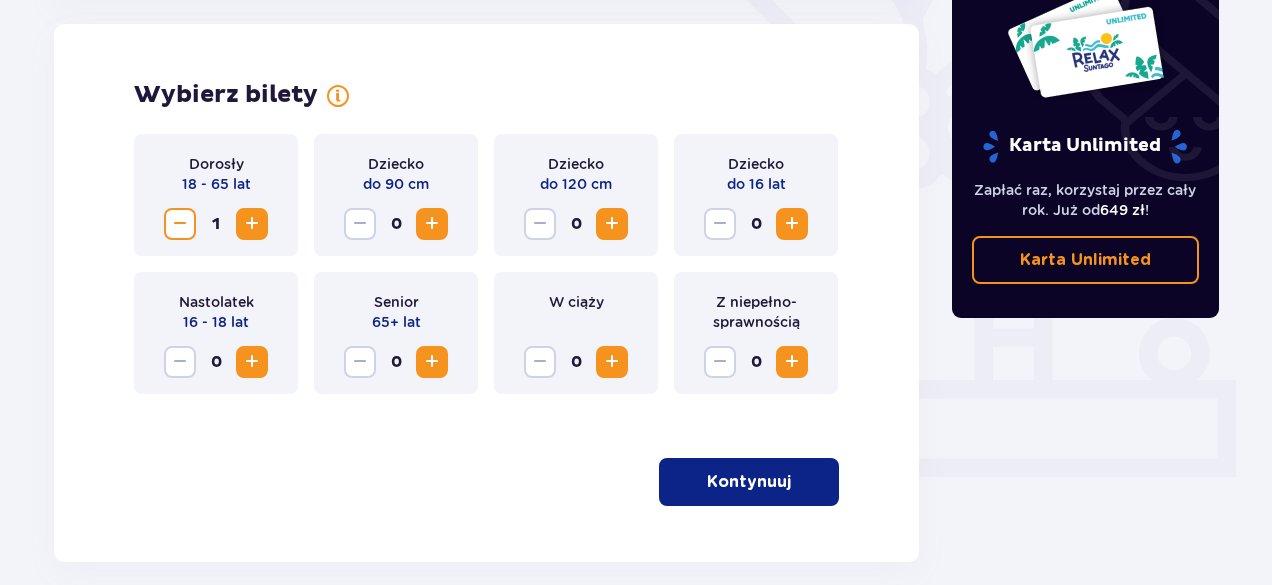 click at bounding box center (252, 224) 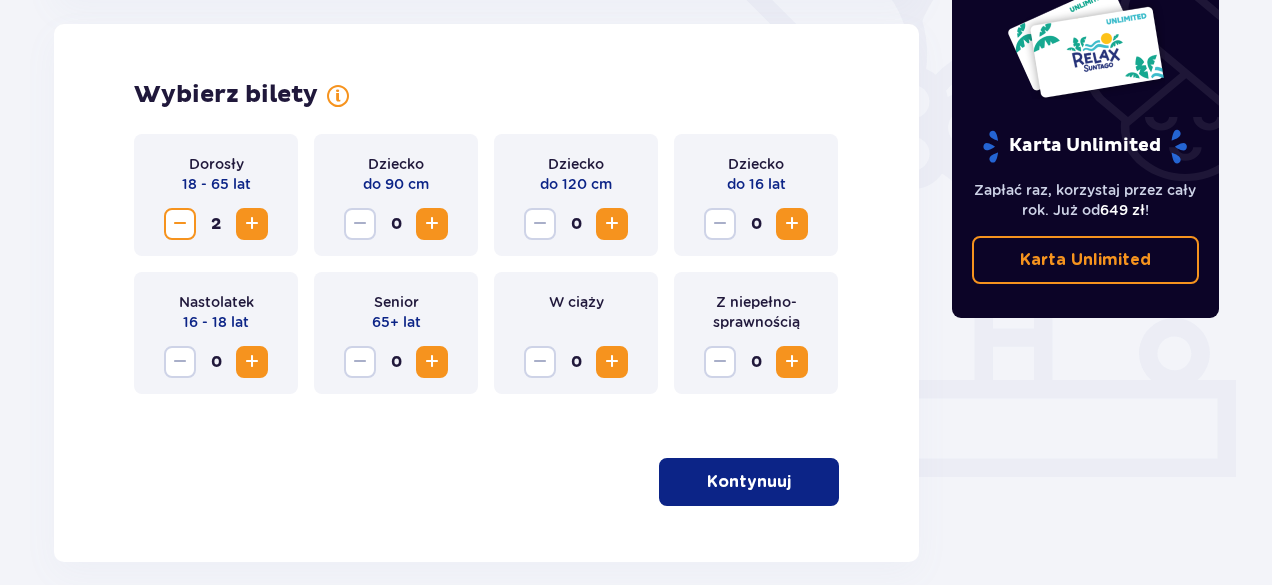click on "Kontynuuj" at bounding box center (749, 482) 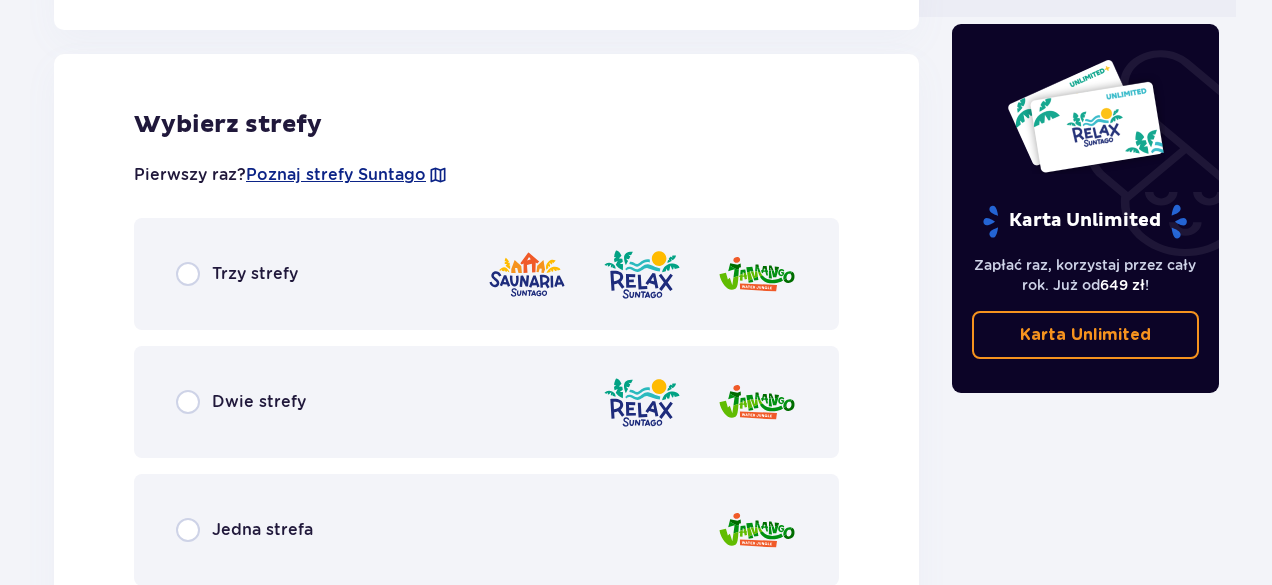 scroll, scrollTop: 1022, scrollLeft: 0, axis: vertical 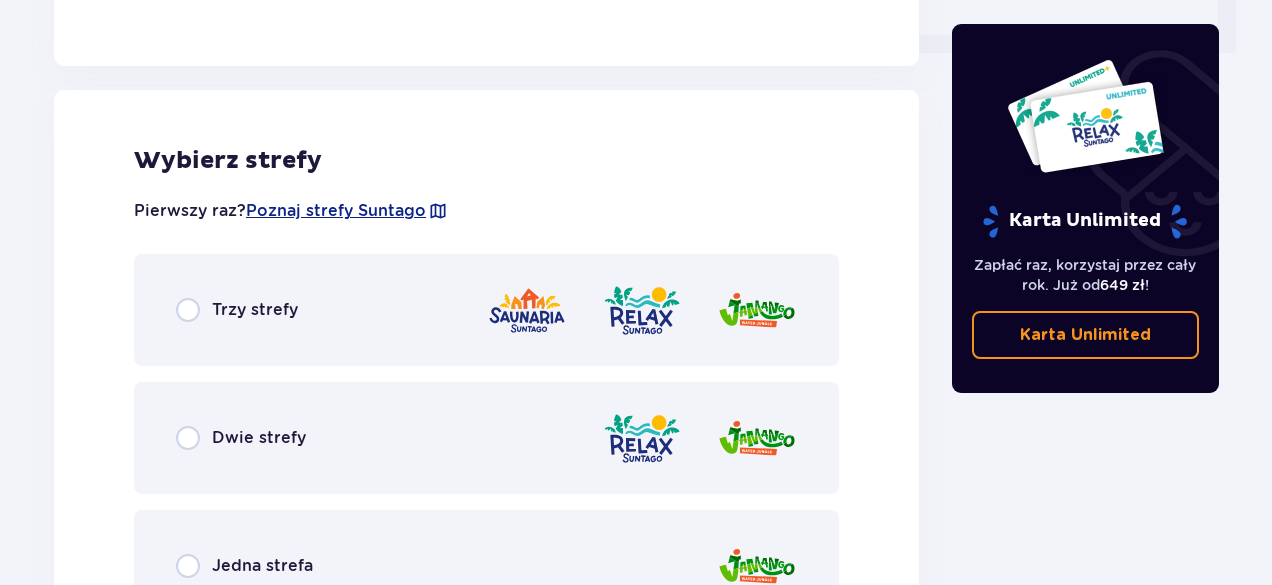 click on "Trzy strefy" at bounding box center [486, 310] 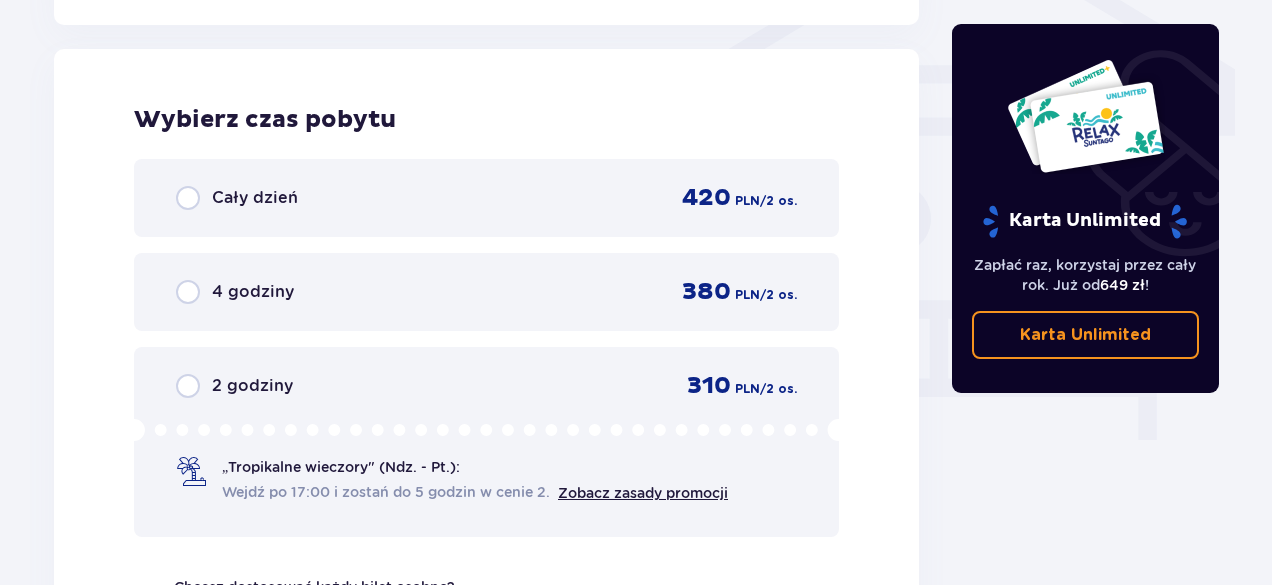 scroll, scrollTop: 1718, scrollLeft: 0, axis: vertical 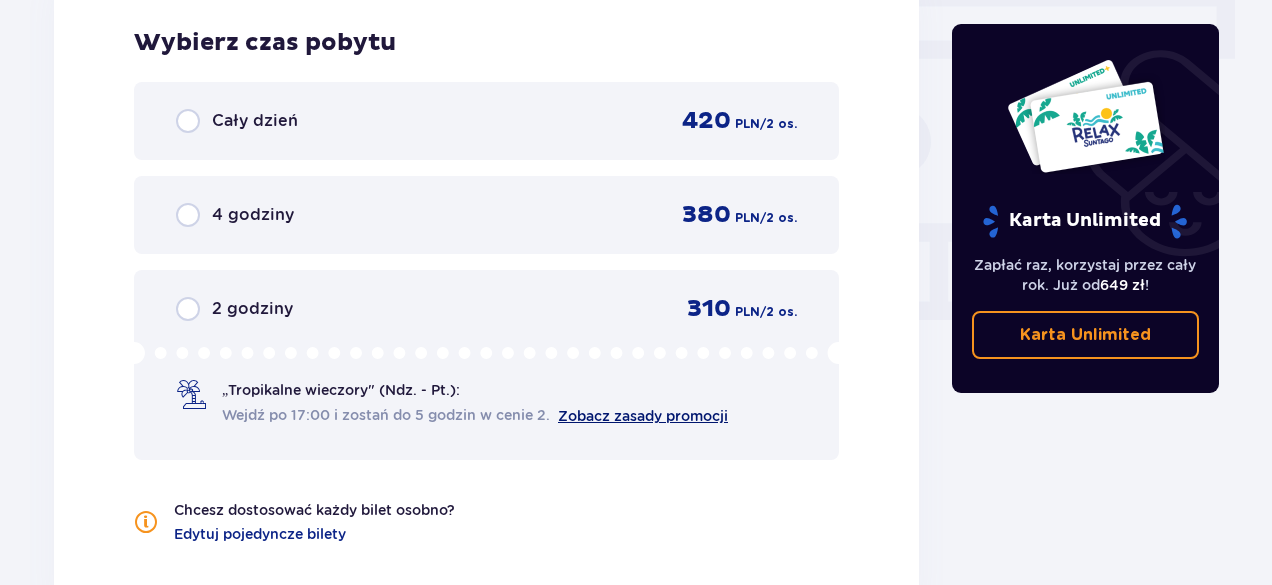 click on "Zobacz zasady promocji" at bounding box center [643, 416] 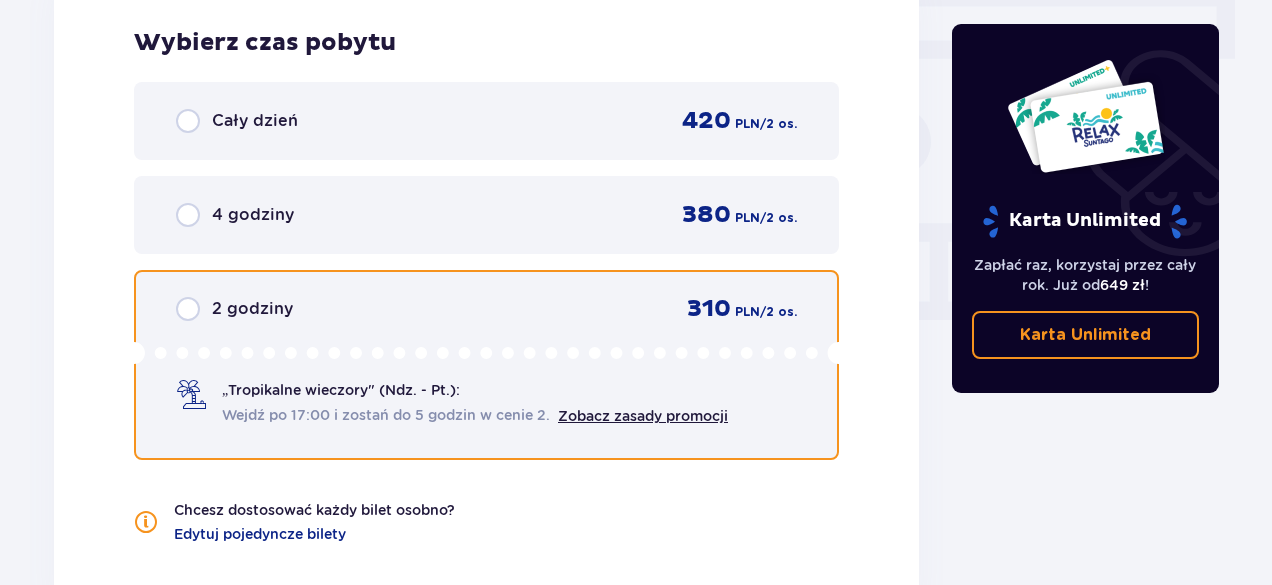 click at bounding box center (188, 309) 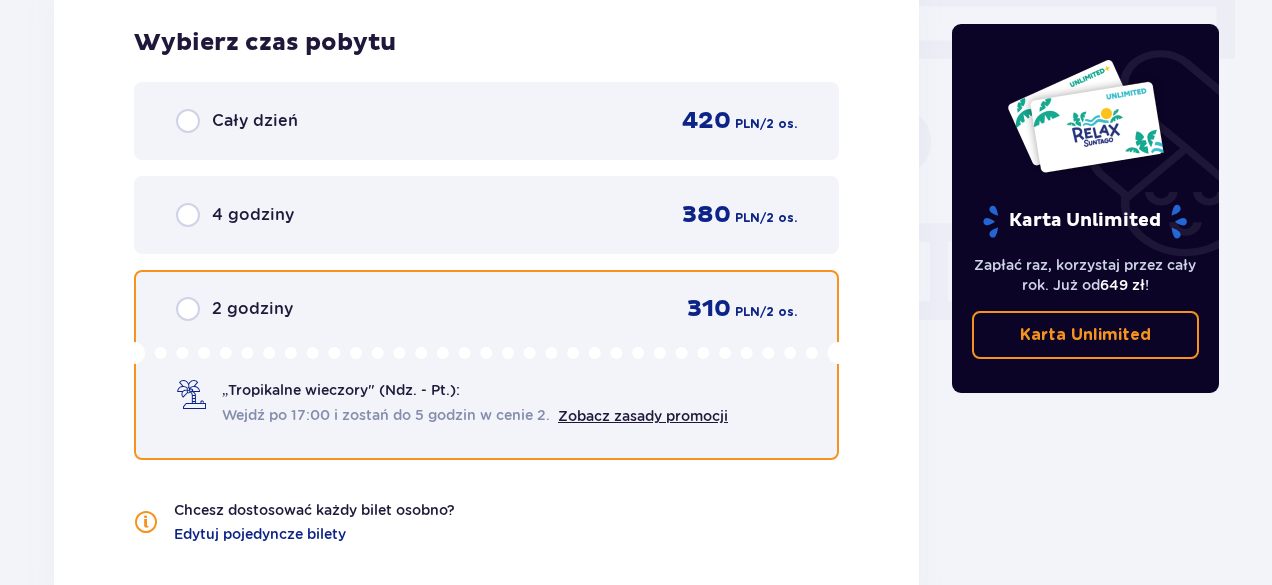 radio on "true" 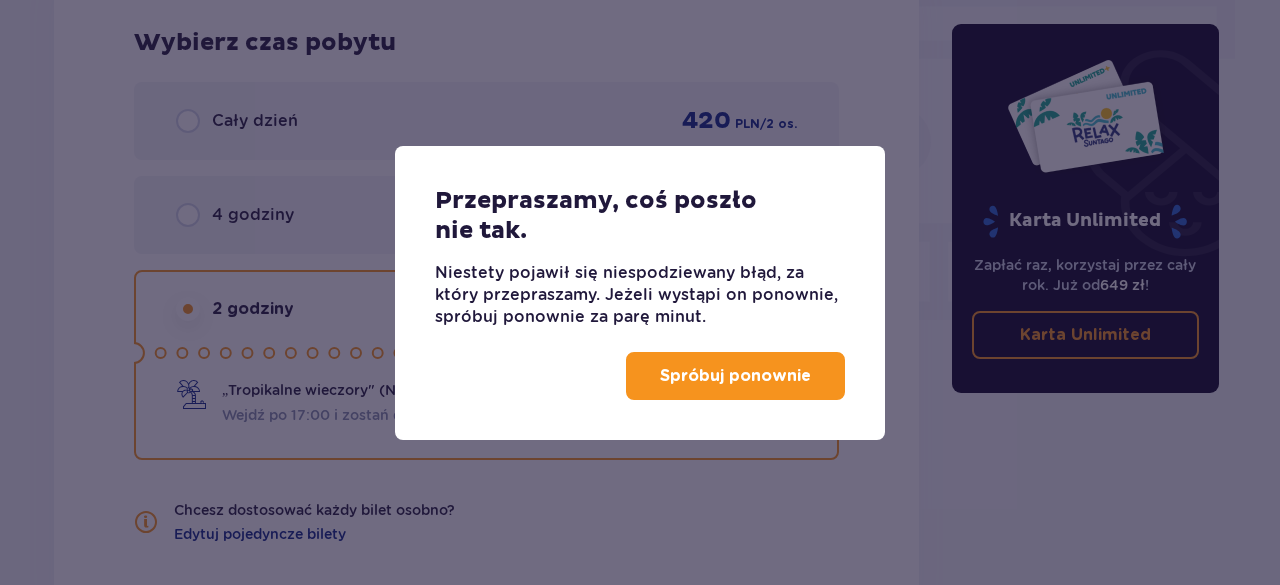 click on "Spróbuj ponownie" at bounding box center (735, 376) 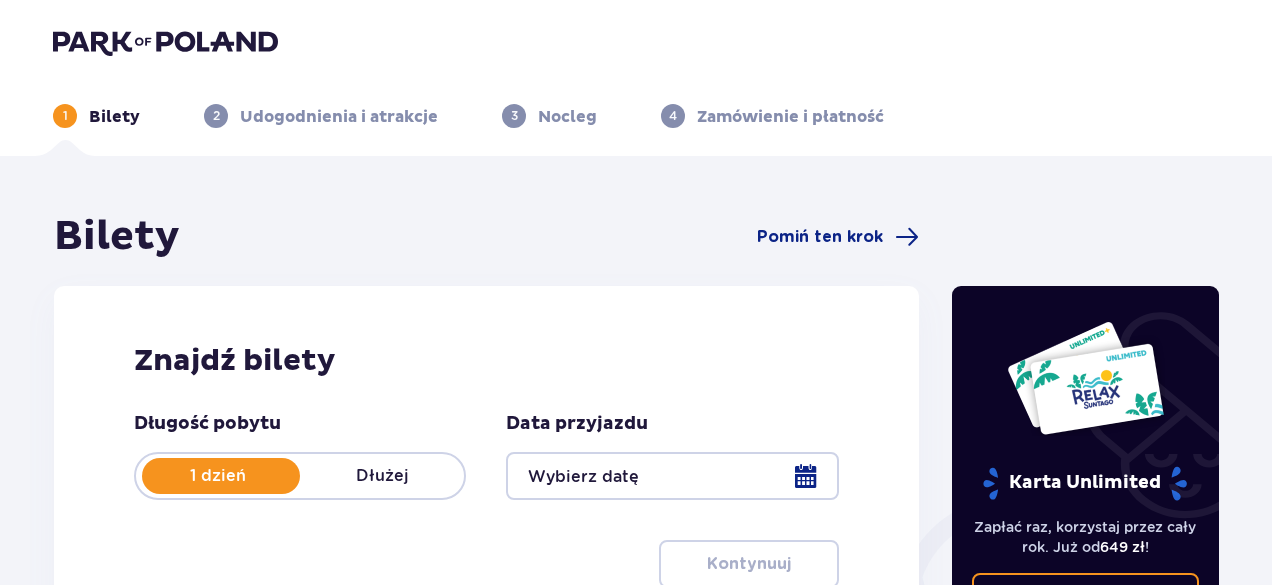 scroll, scrollTop: 0, scrollLeft: 0, axis: both 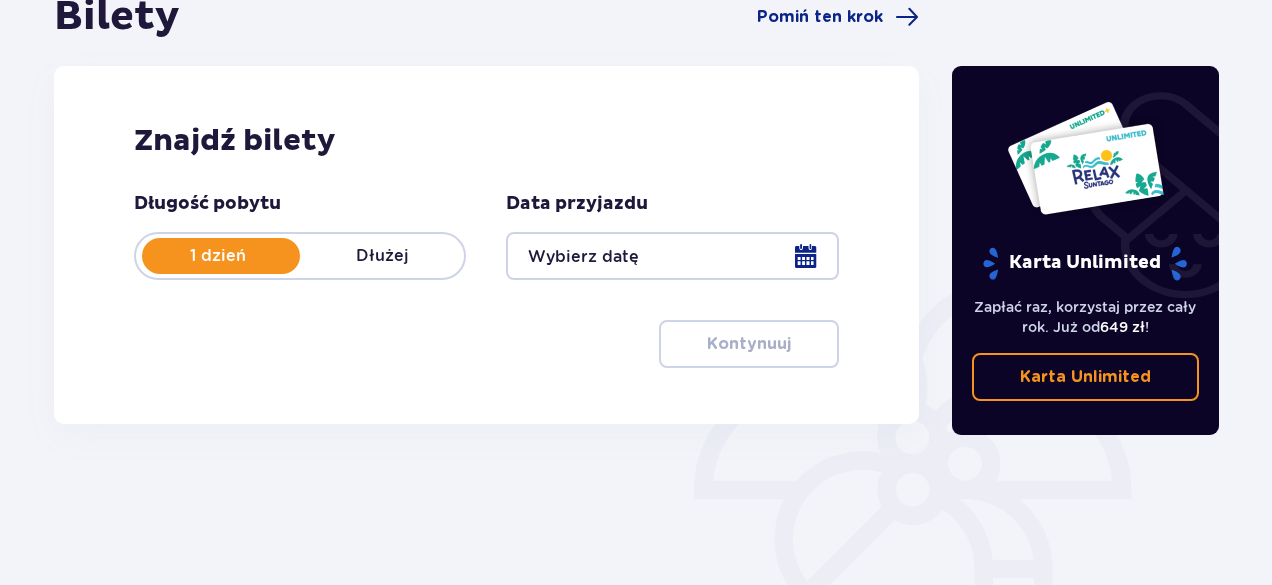 click on "Karta Unlimited" at bounding box center [1085, 377] 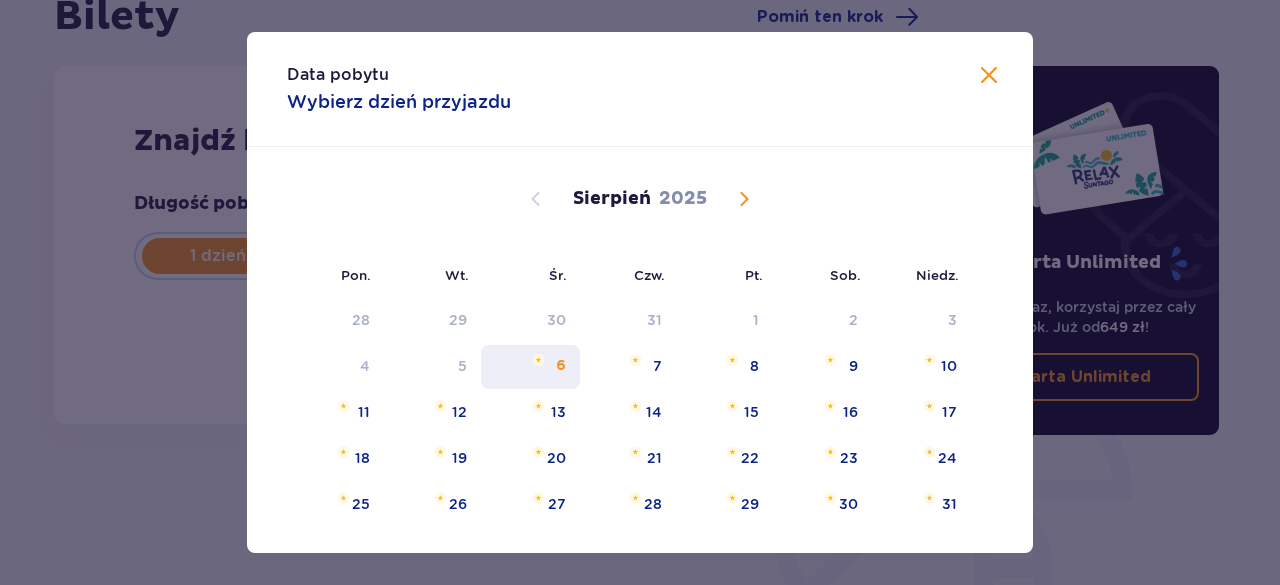 click on "6" at bounding box center [530, 367] 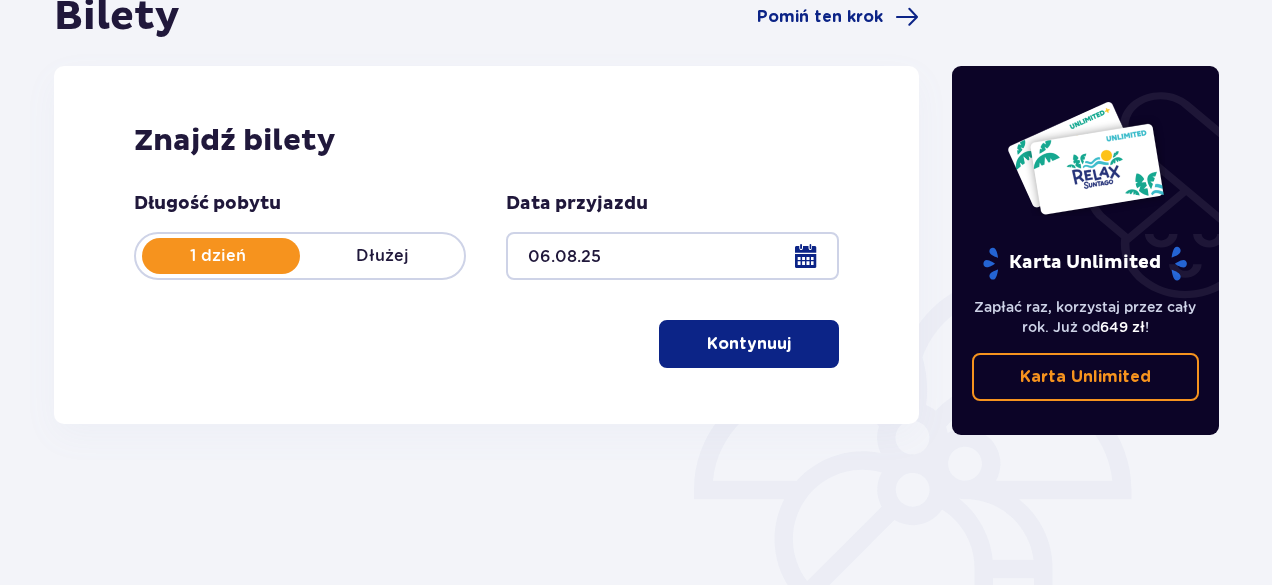 click on "Kontynuuj" at bounding box center [749, 344] 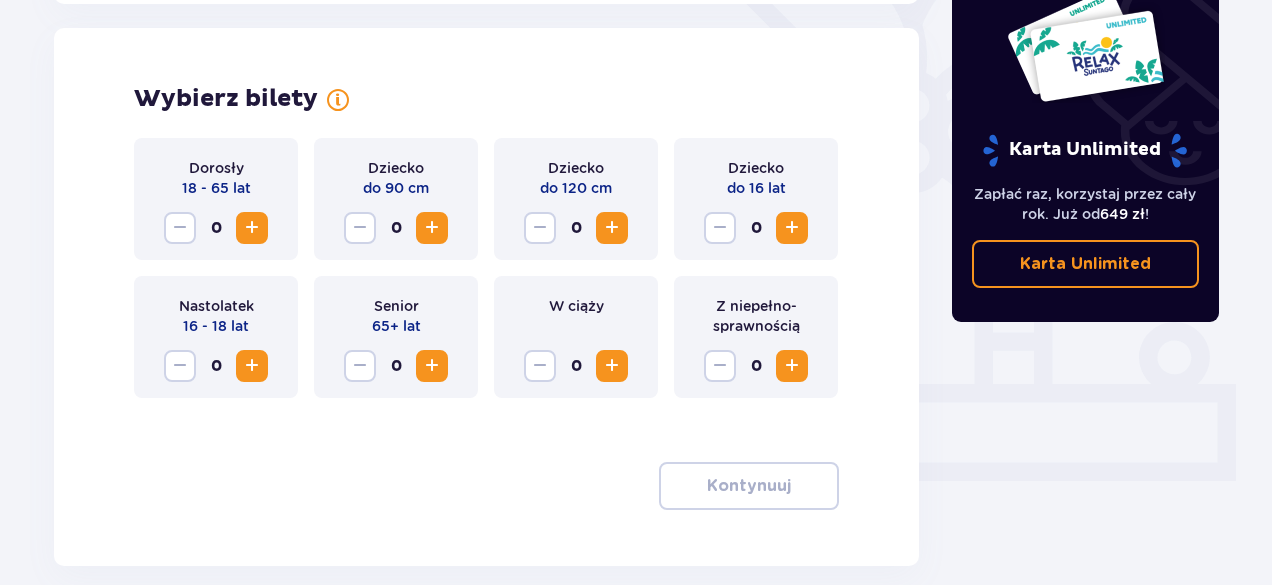 scroll, scrollTop: 556, scrollLeft: 0, axis: vertical 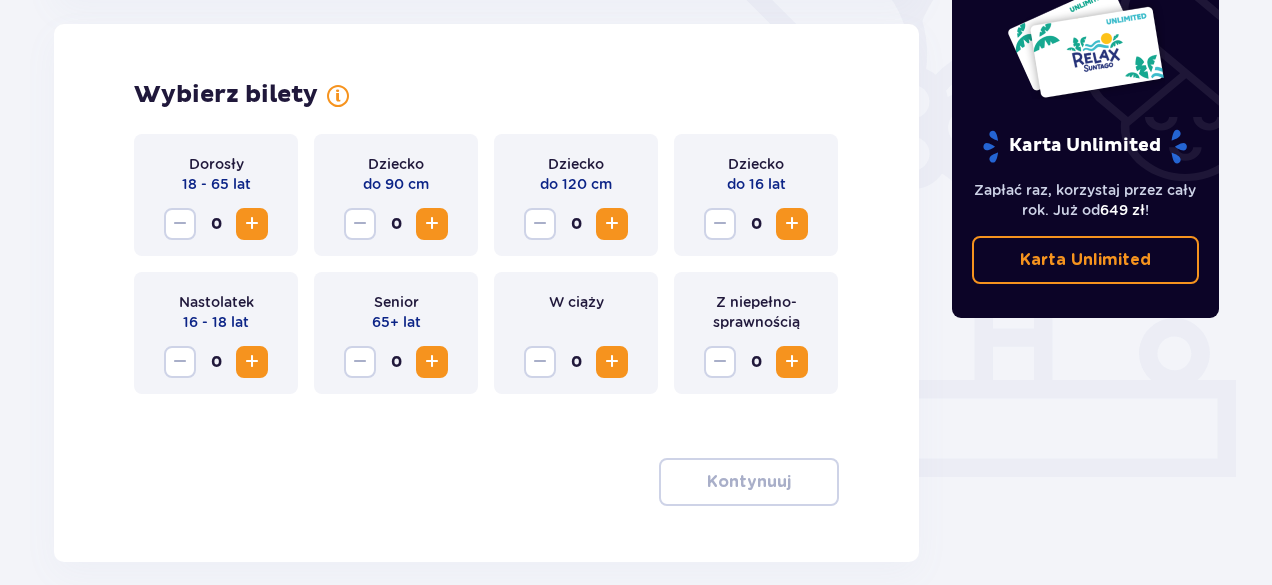 click at bounding box center [252, 224] 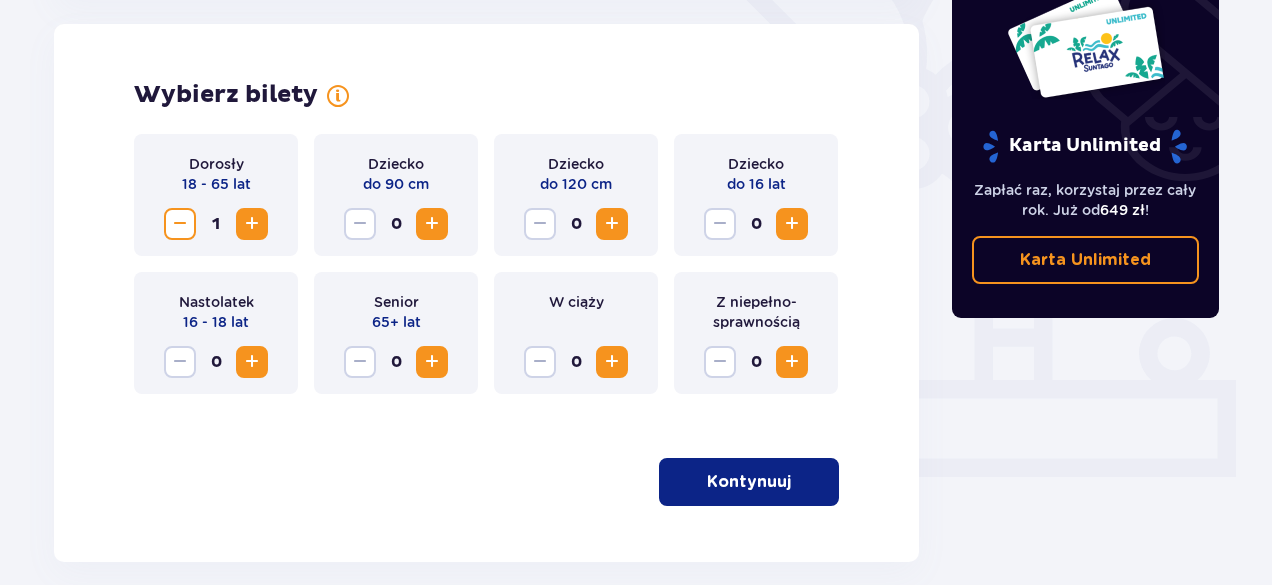 click at bounding box center [252, 224] 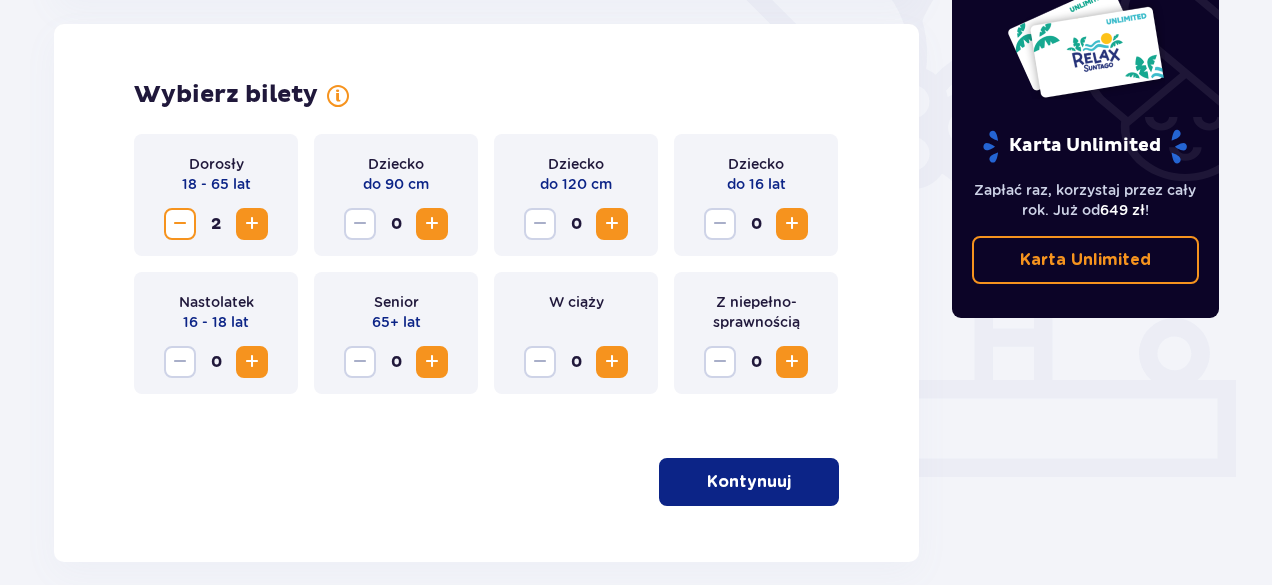 click on "Dorosły 18 - 65 lat 2 Dziecko do 90 cm 0 Dziecko do 120 cm 0 Dziecko do 16 lat 0 Nastolatek 16 - 18 lat 0 Senior 65+ lat 0 W ciąży 0 Z niepełno­sprawnością 0 Kontynuuj" at bounding box center (486, 320) 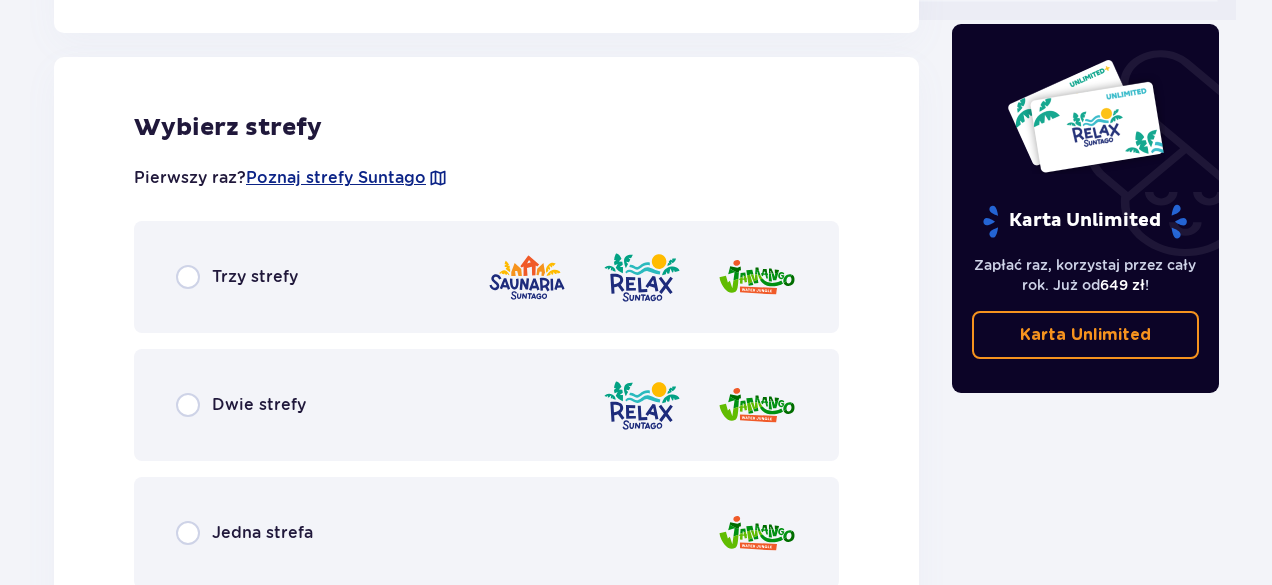 scroll, scrollTop: 1022, scrollLeft: 0, axis: vertical 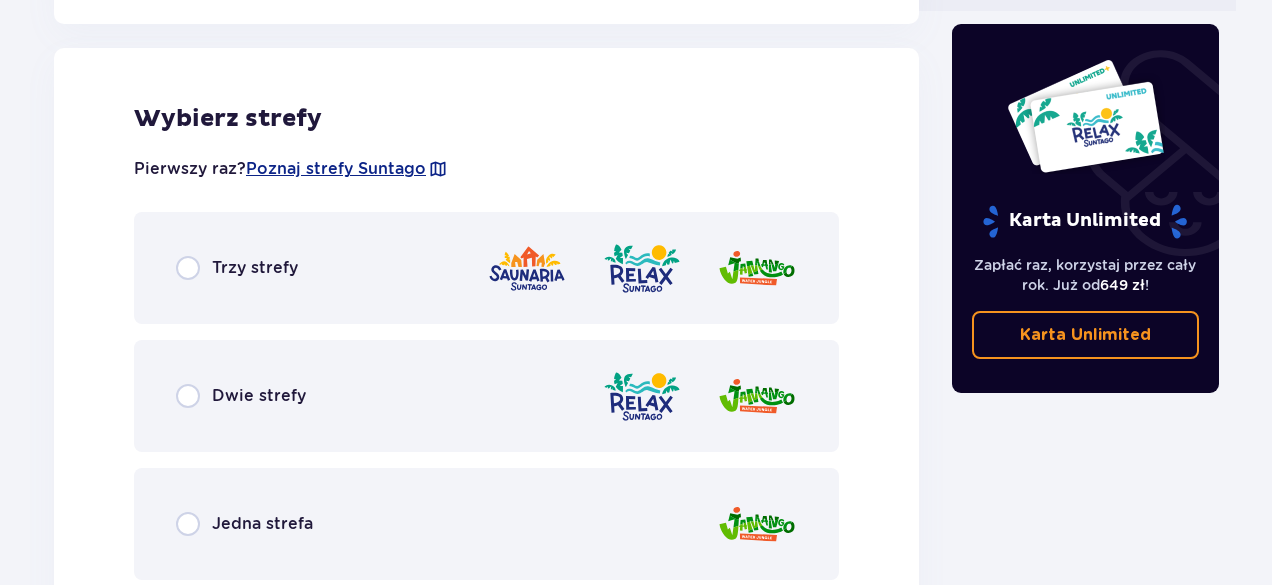 click on "Trzy strefy" at bounding box center (255, 268) 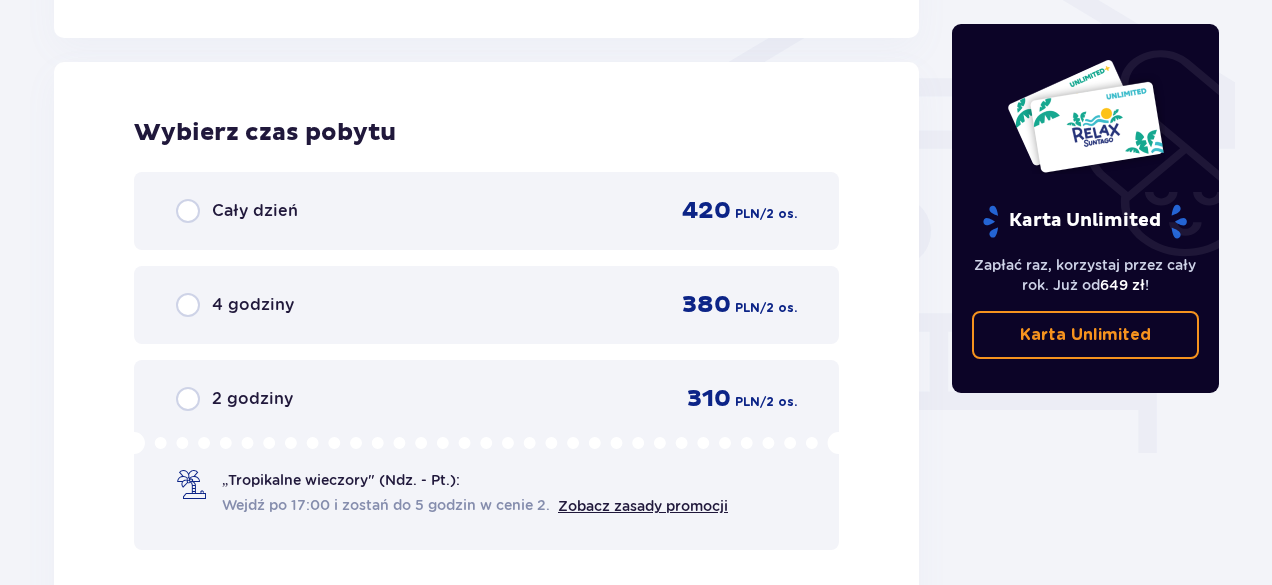 scroll, scrollTop: 1718, scrollLeft: 0, axis: vertical 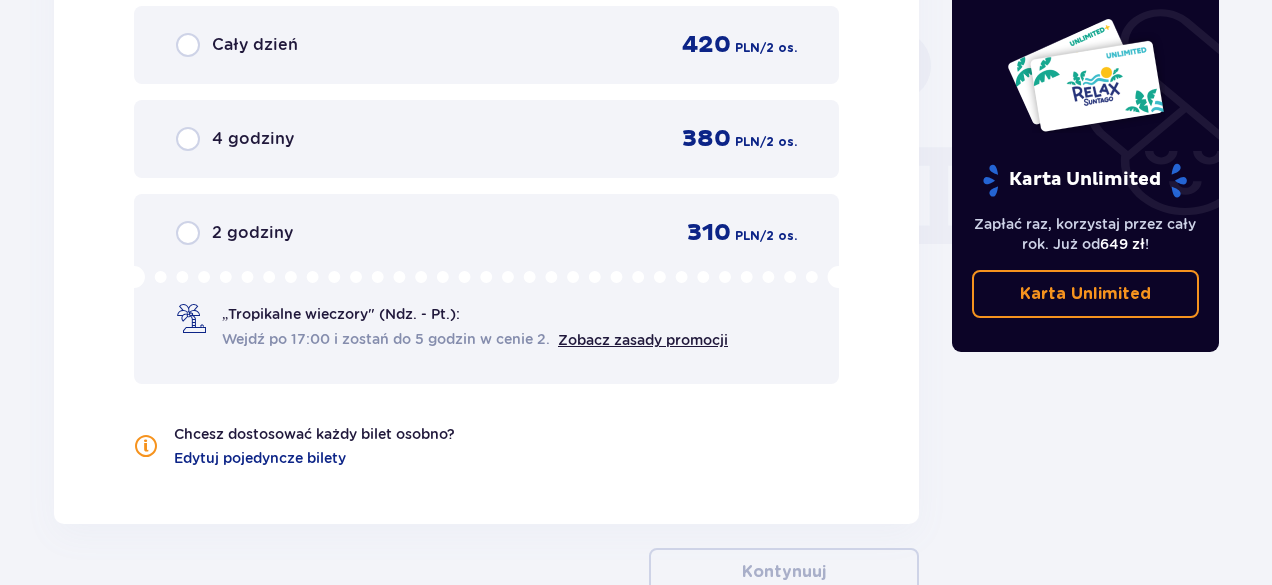 click on "2 godziny" at bounding box center (234, 233) 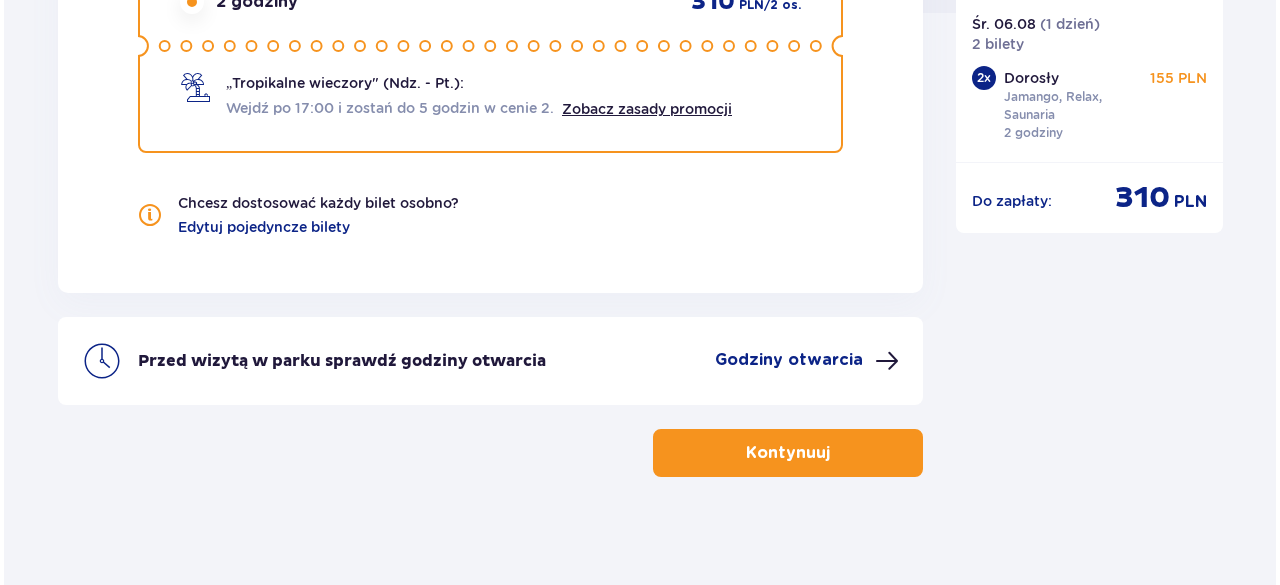 scroll, scrollTop: 2112, scrollLeft: 0, axis: vertical 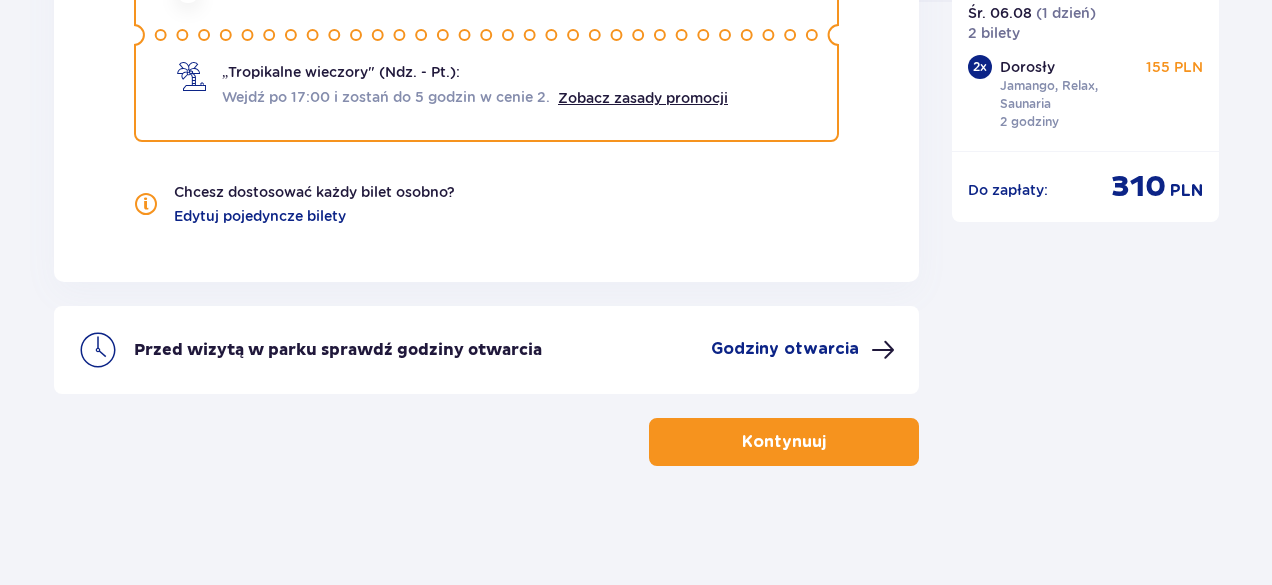 click at bounding box center (883, 350) 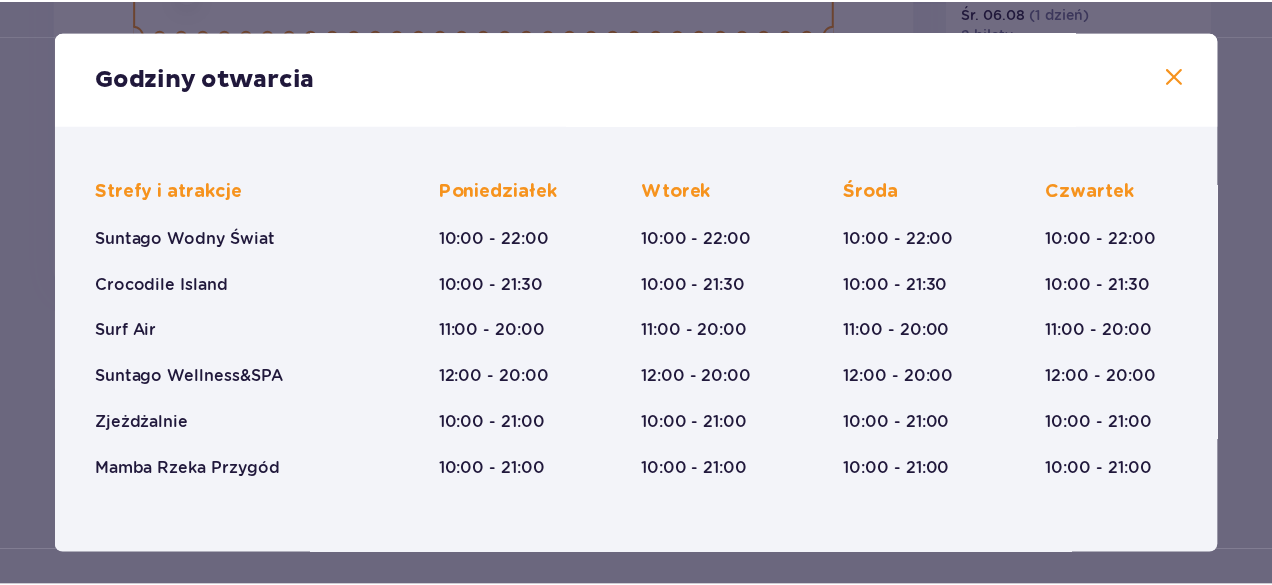 scroll, scrollTop: 100, scrollLeft: 0, axis: vertical 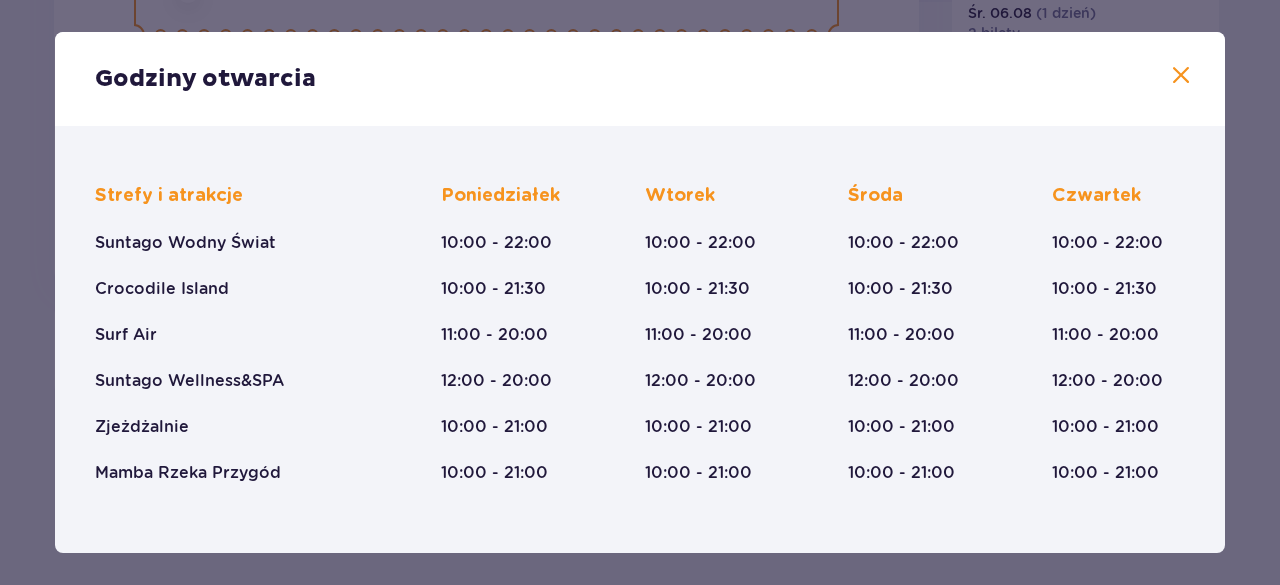 click at bounding box center [1181, 76] 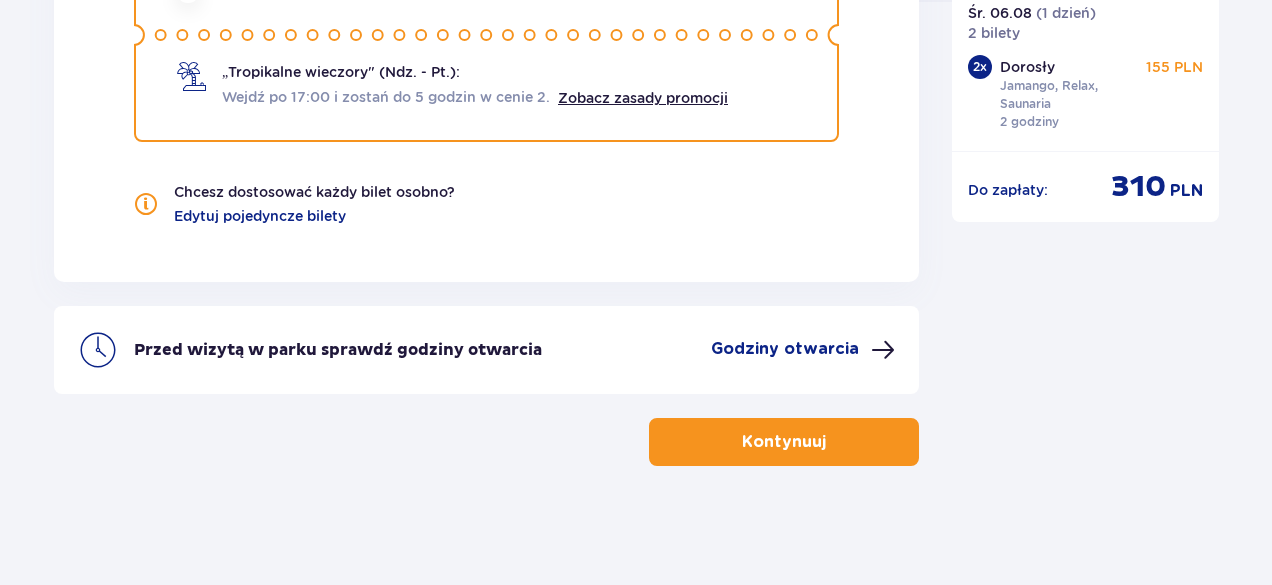 click at bounding box center [830, 442] 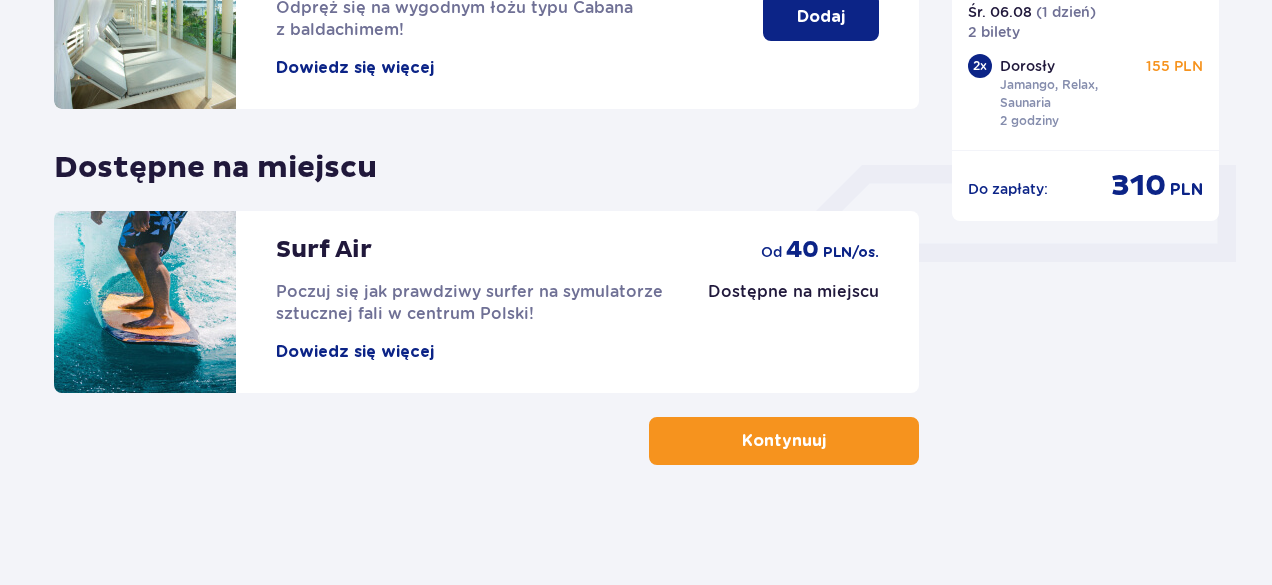 scroll, scrollTop: 0, scrollLeft: 0, axis: both 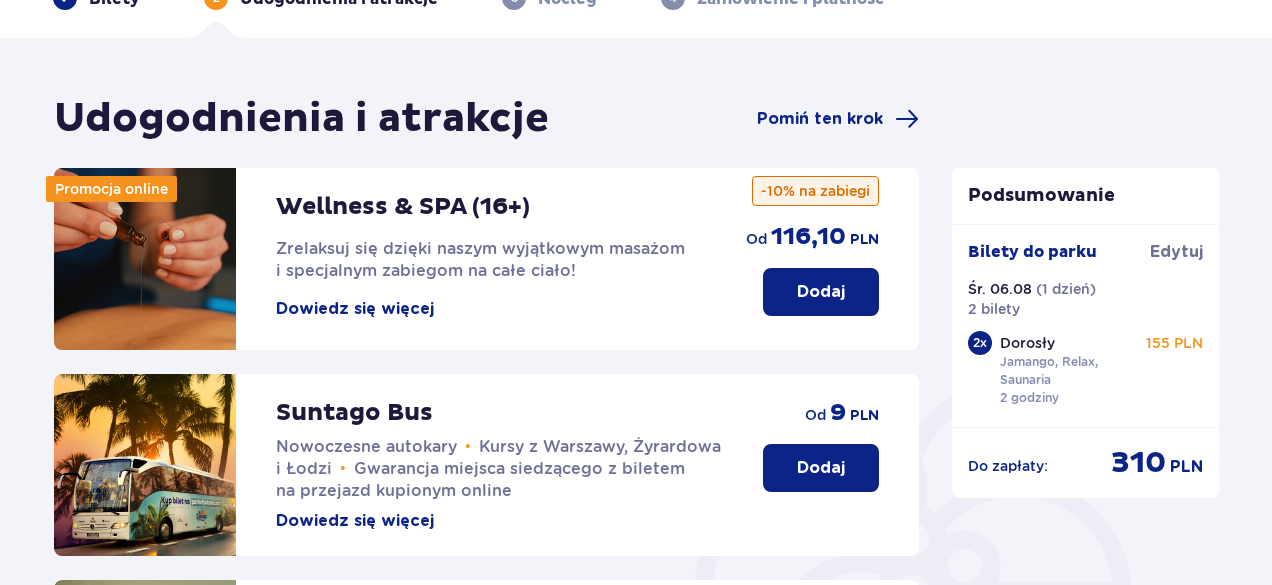click on "Dowiedz się więcej" at bounding box center [355, 309] 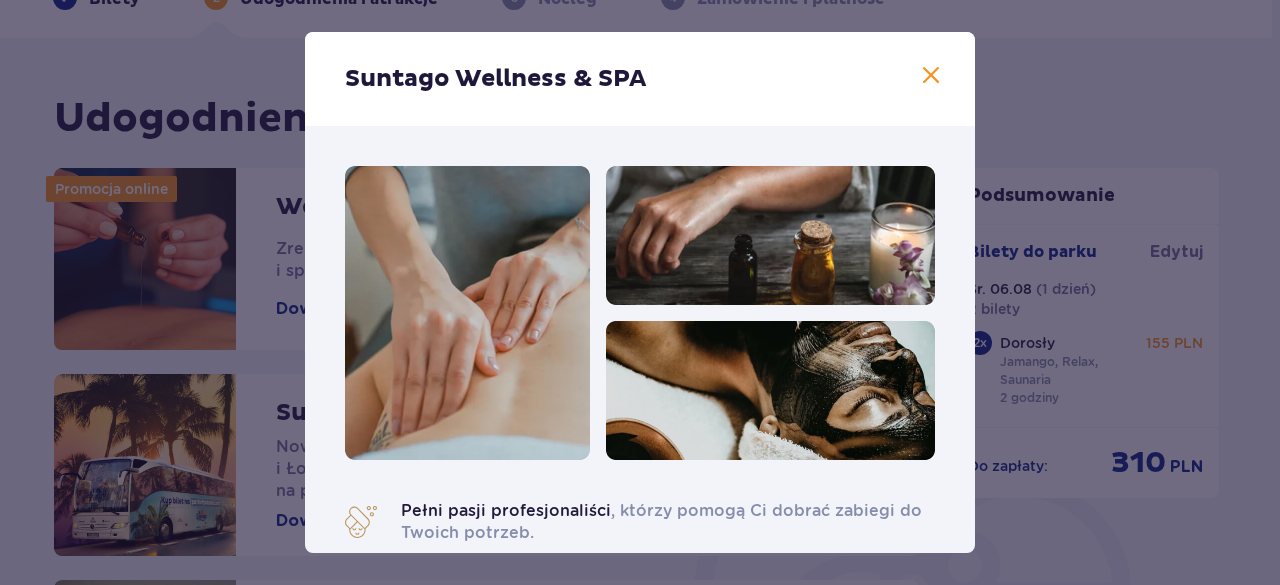 click at bounding box center [931, 76] 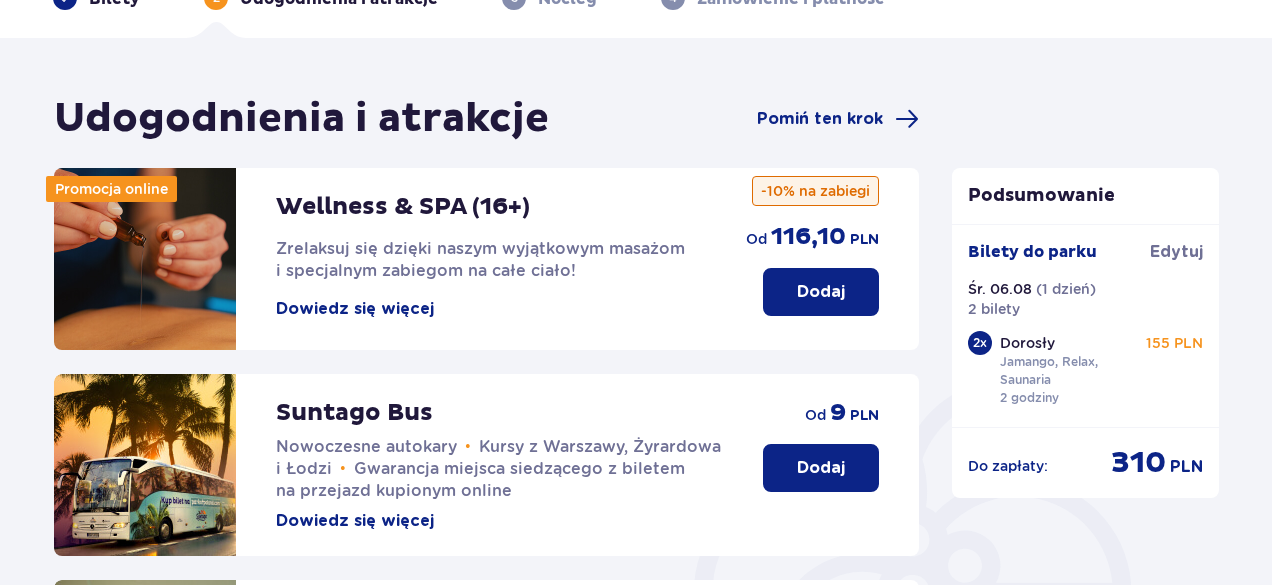 click on "Dodaj" at bounding box center [821, 292] 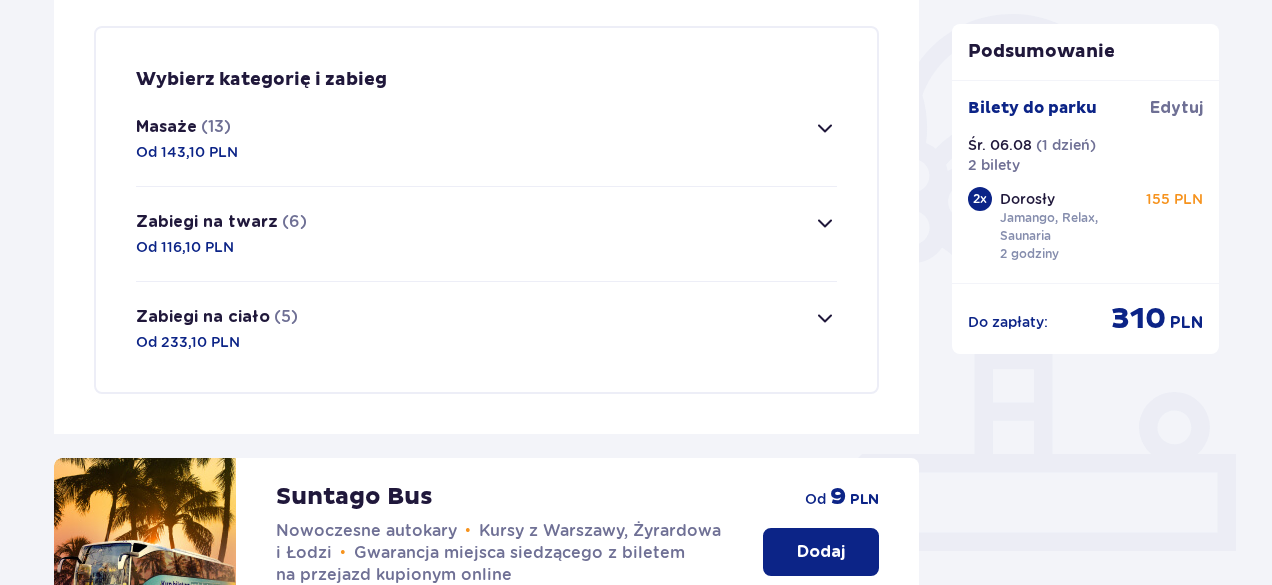 scroll, scrollTop: 484, scrollLeft: 0, axis: vertical 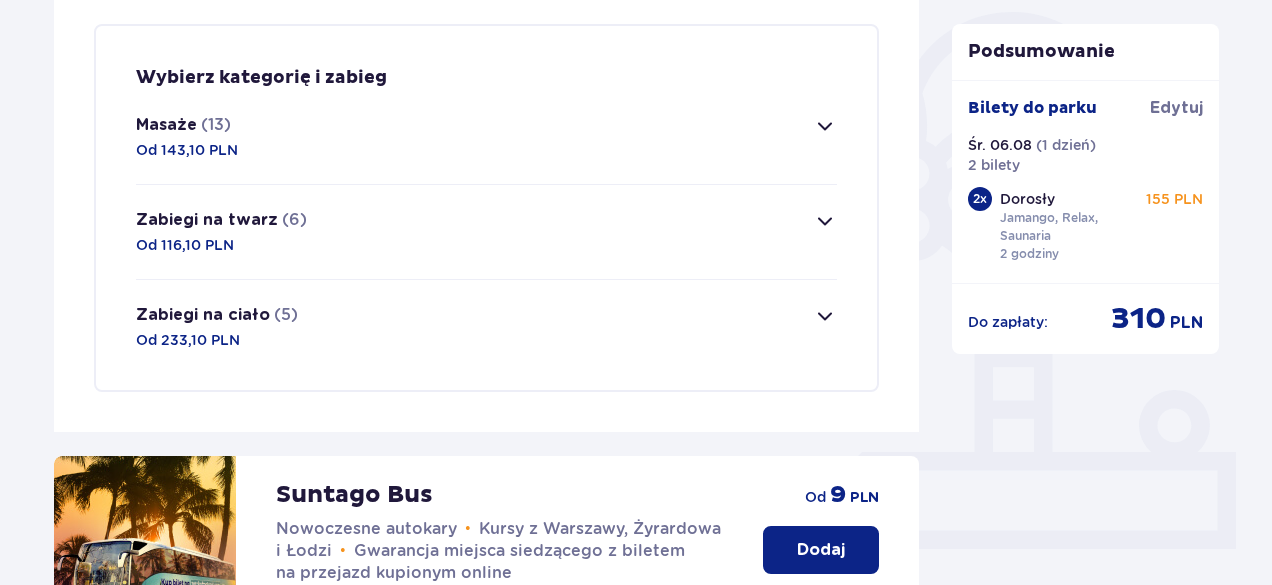 click at bounding box center [825, 126] 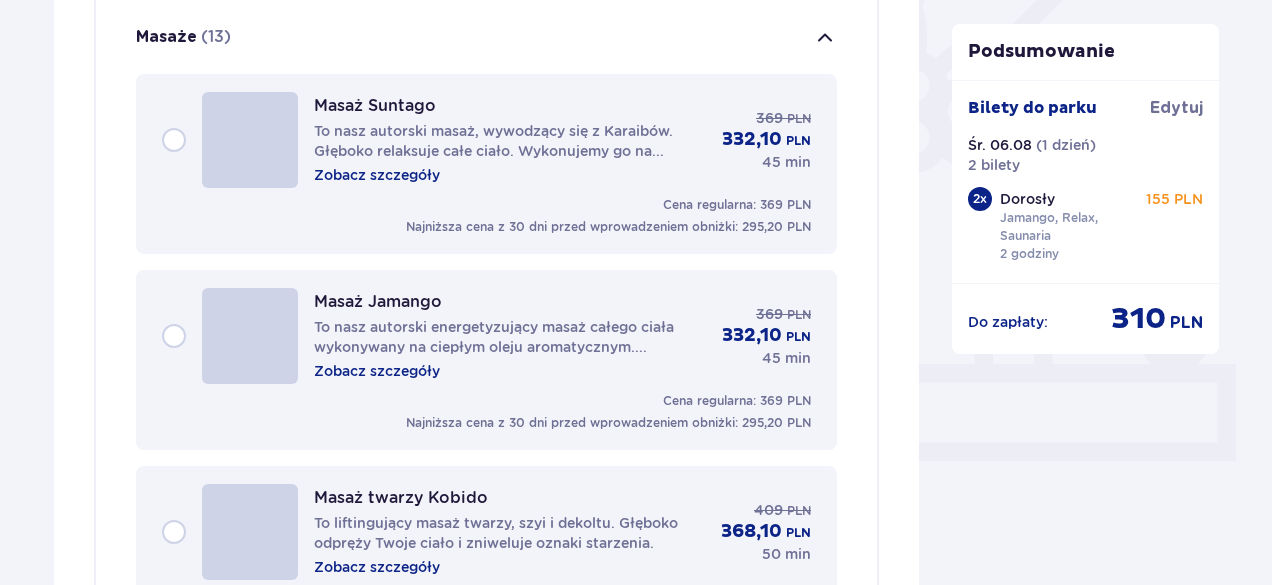 scroll, scrollTop: 574, scrollLeft: 0, axis: vertical 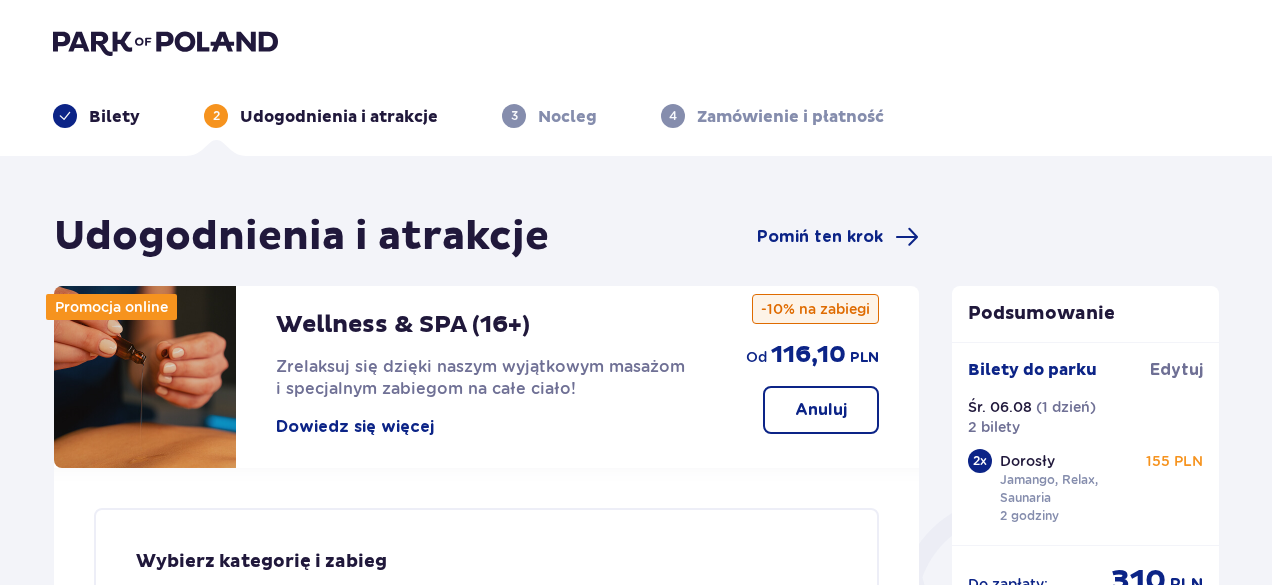 click on "Anuluj" at bounding box center (821, 410) 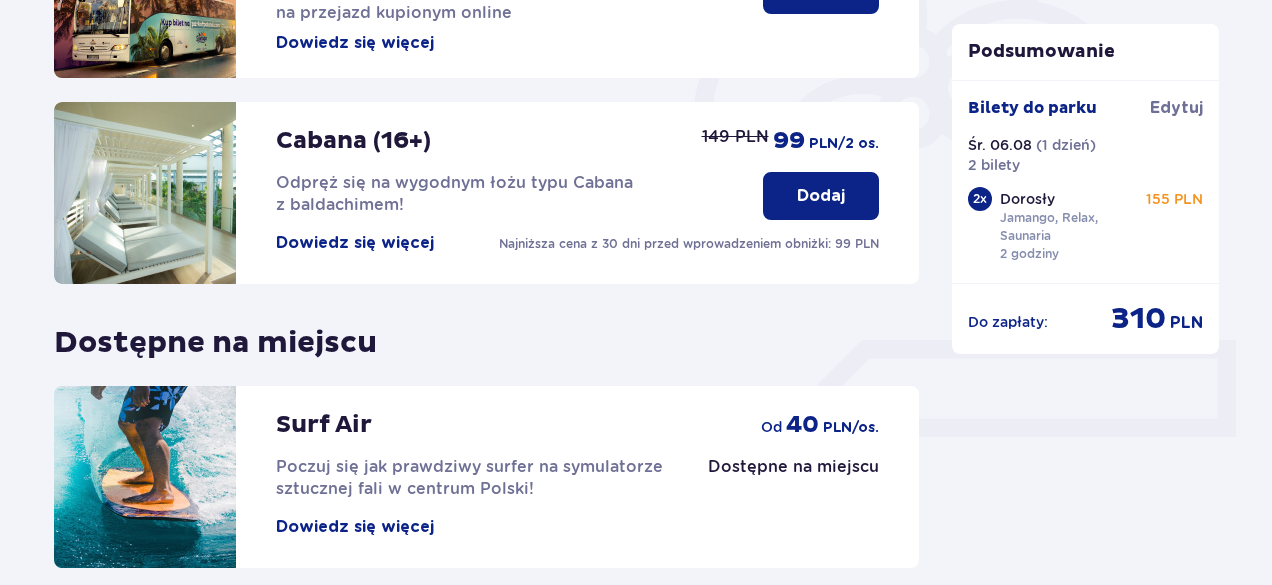 scroll, scrollTop: 656, scrollLeft: 0, axis: vertical 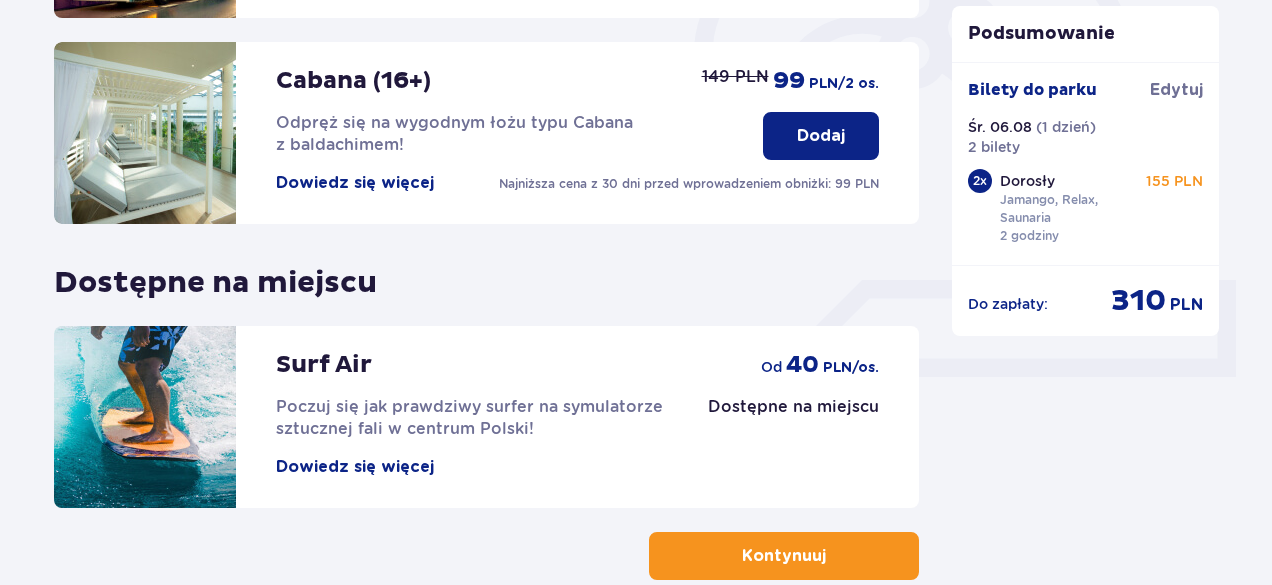 click on "Kontynuuj" at bounding box center (784, 556) 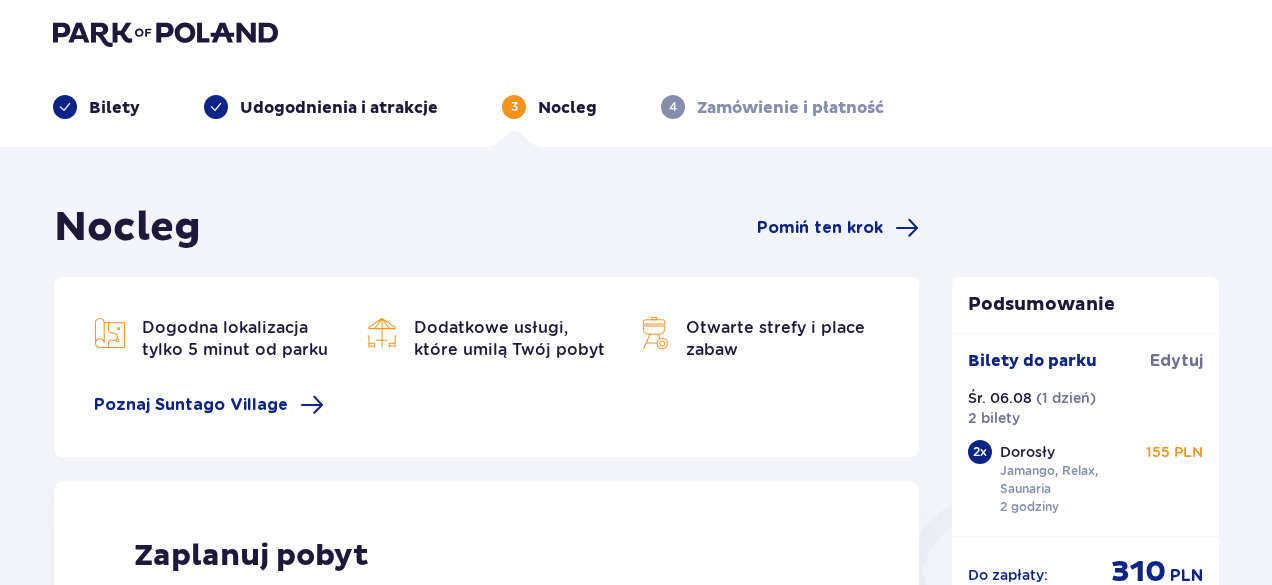 scroll, scrollTop: 0, scrollLeft: 0, axis: both 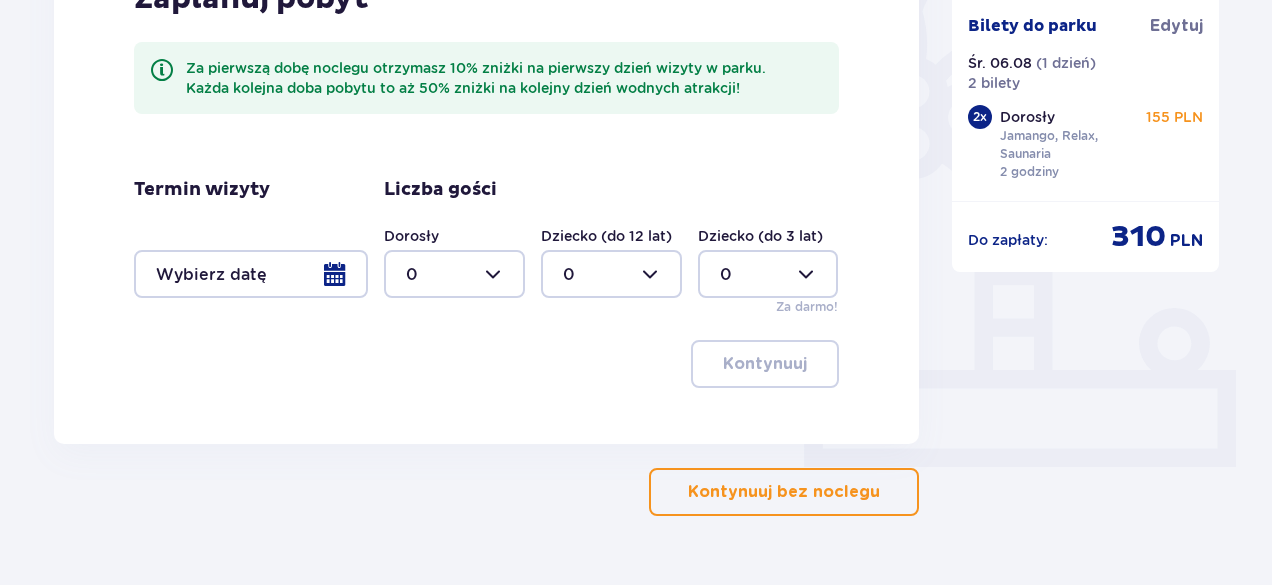 click on "Kontynuuj bez noclegu" at bounding box center (784, 492) 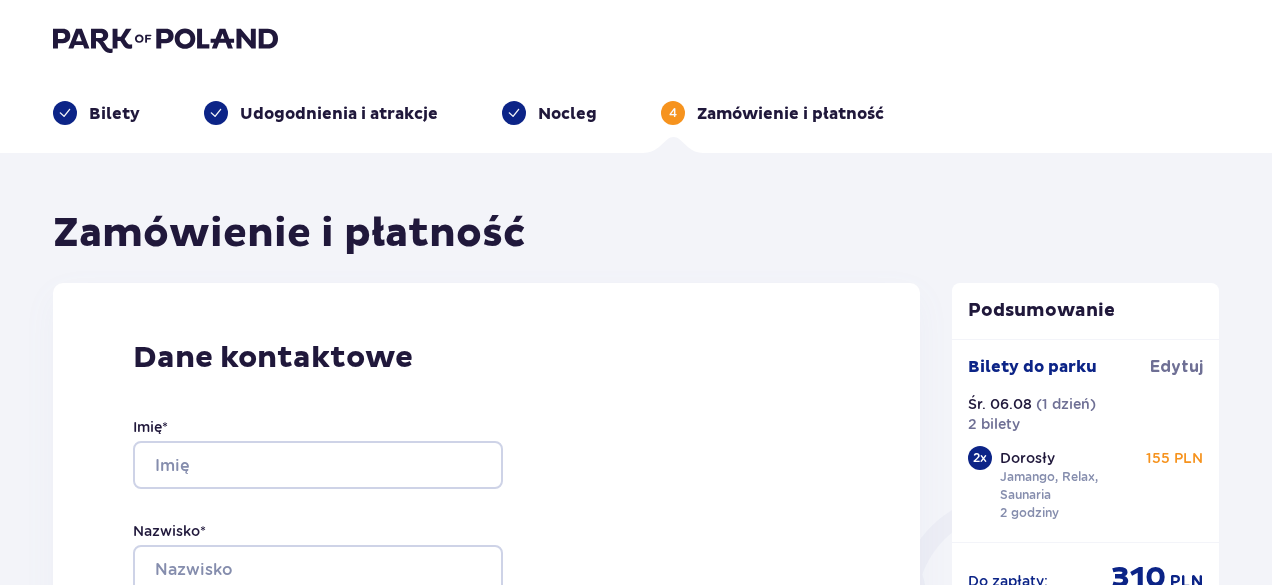 scroll, scrollTop: 0, scrollLeft: 0, axis: both 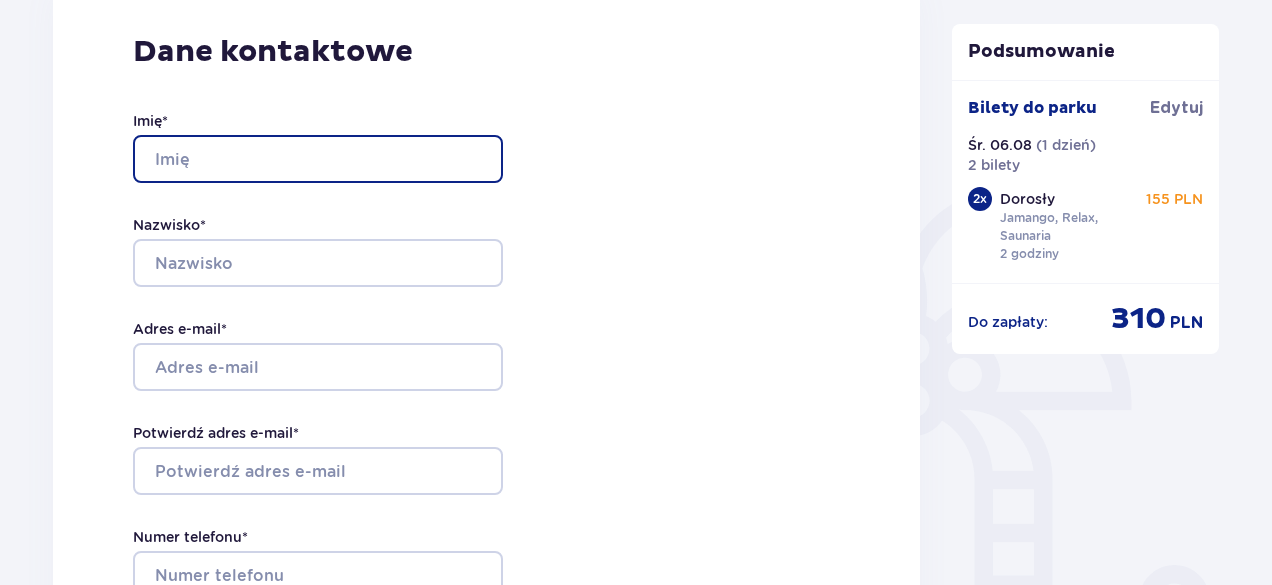 click on "Imię *" at bounding box center (318, 159) 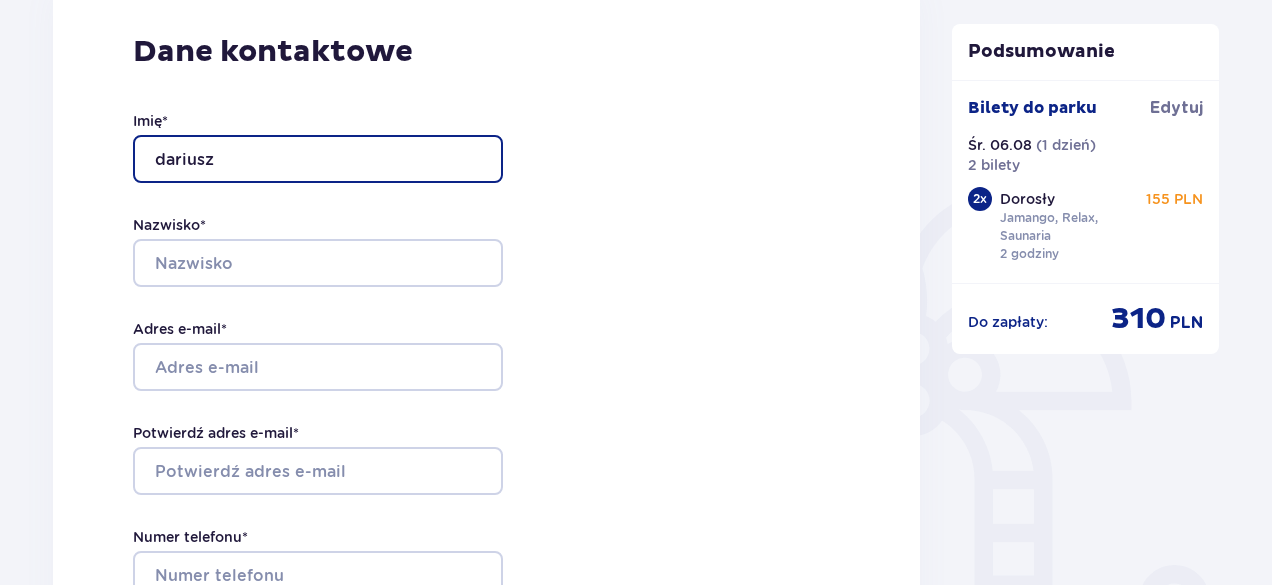 type on "dariusz" 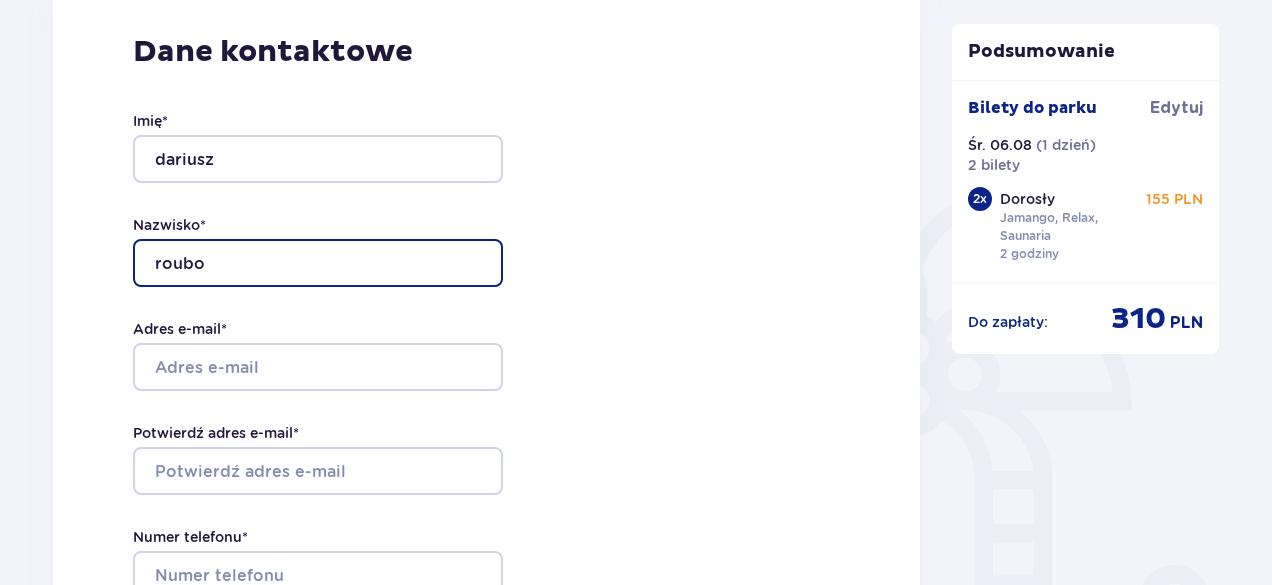 type on "roubo" 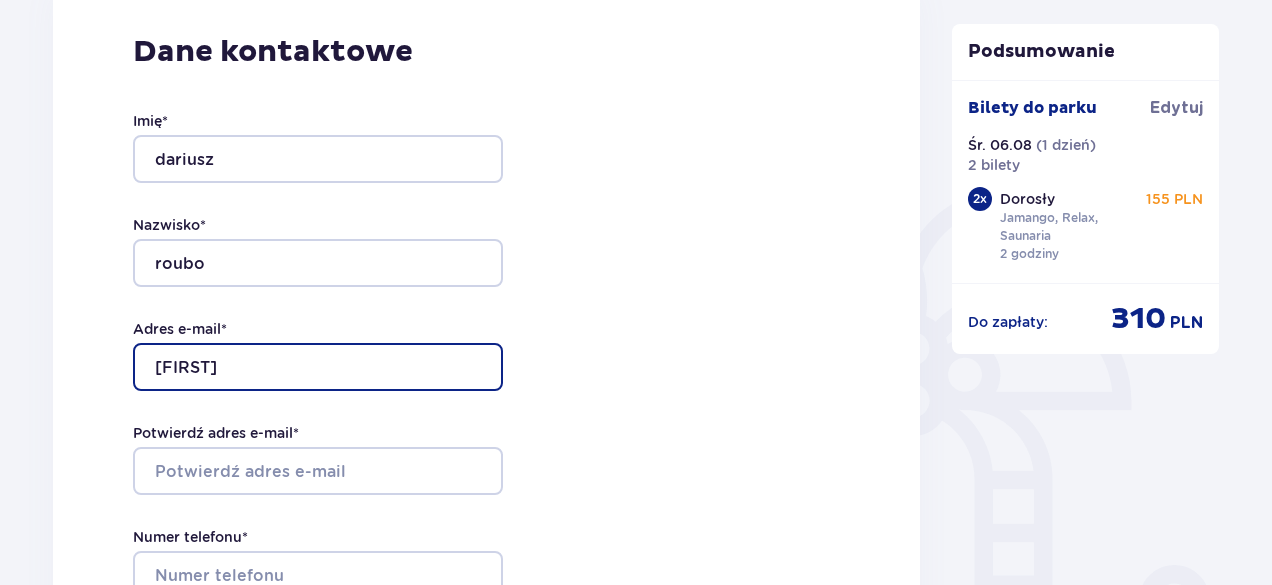 type on "[EMAIL]" 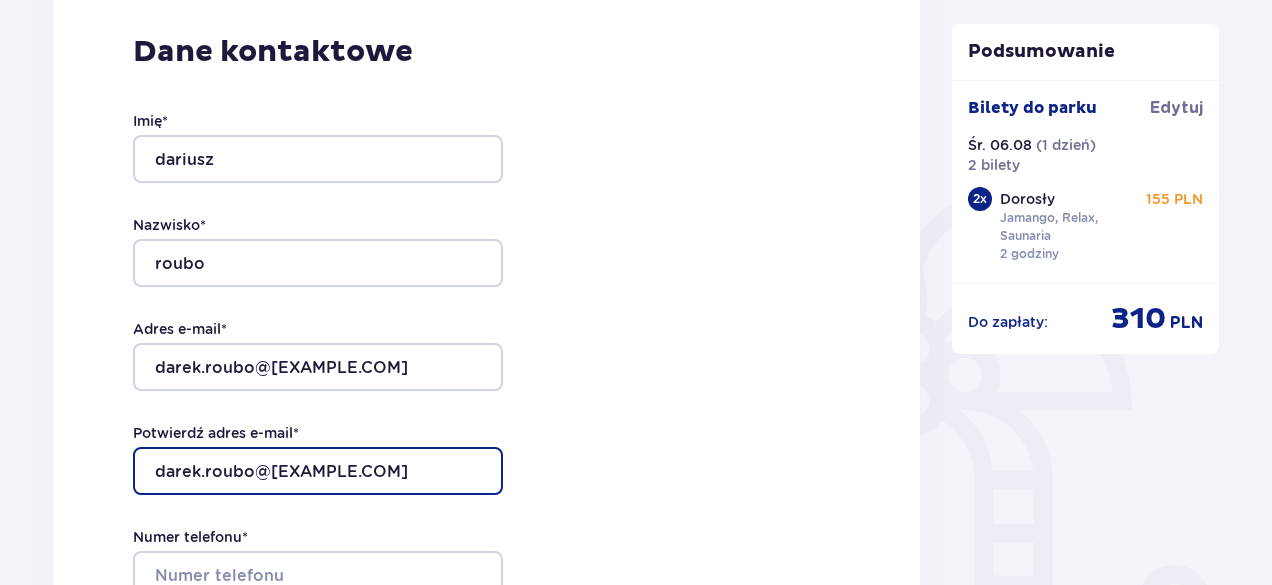 type on "[EMAIL]" 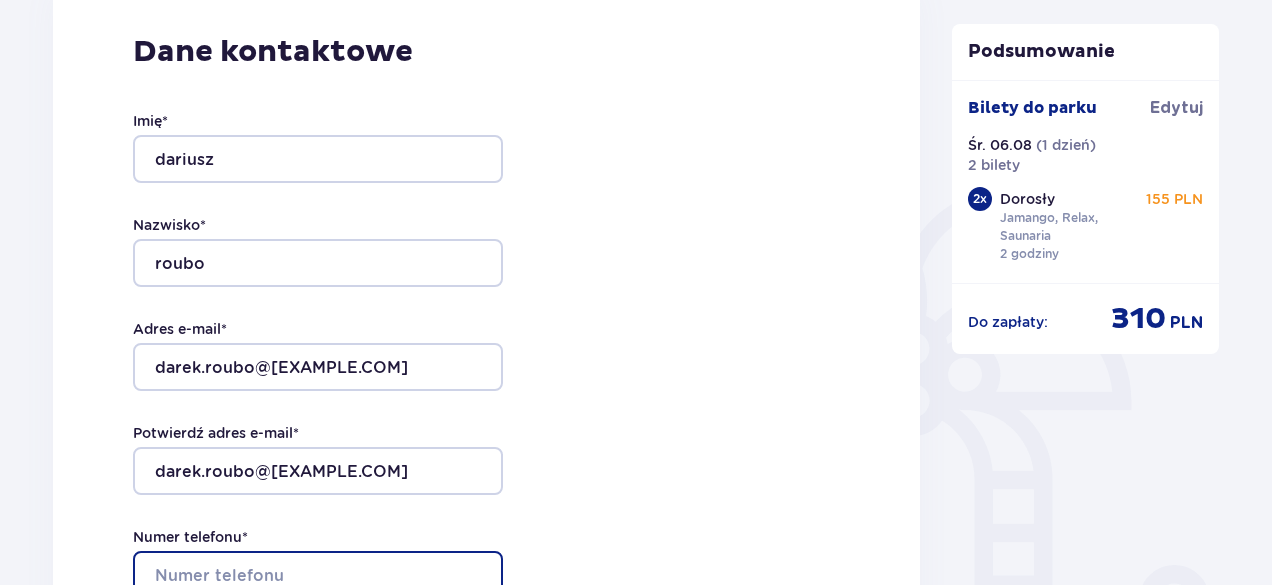 scroll, scrollTop: 322, scrollLeft: 0, axis: vertical 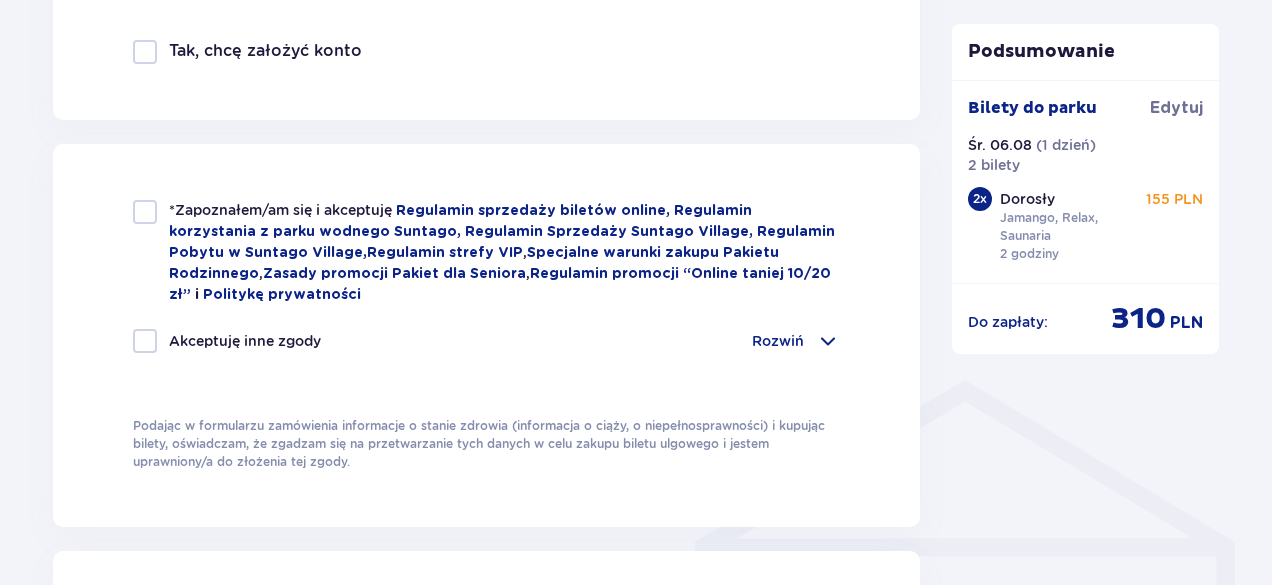 type on "518867140" 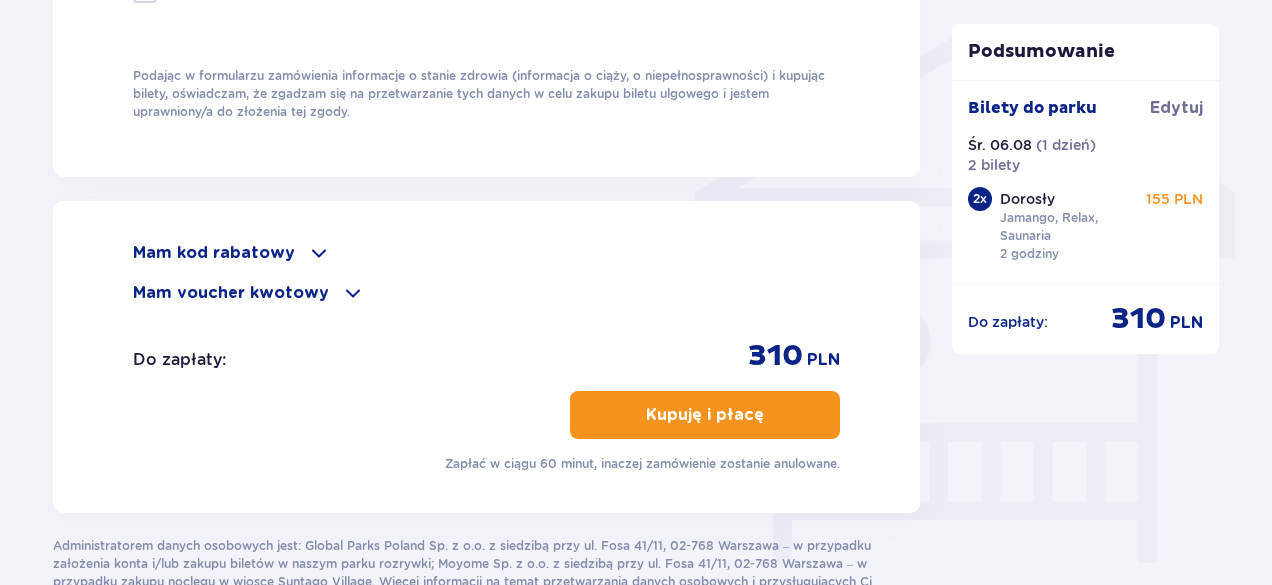 scroll, scrollTop: 1602, scrollLeft: 0, axis: vertical 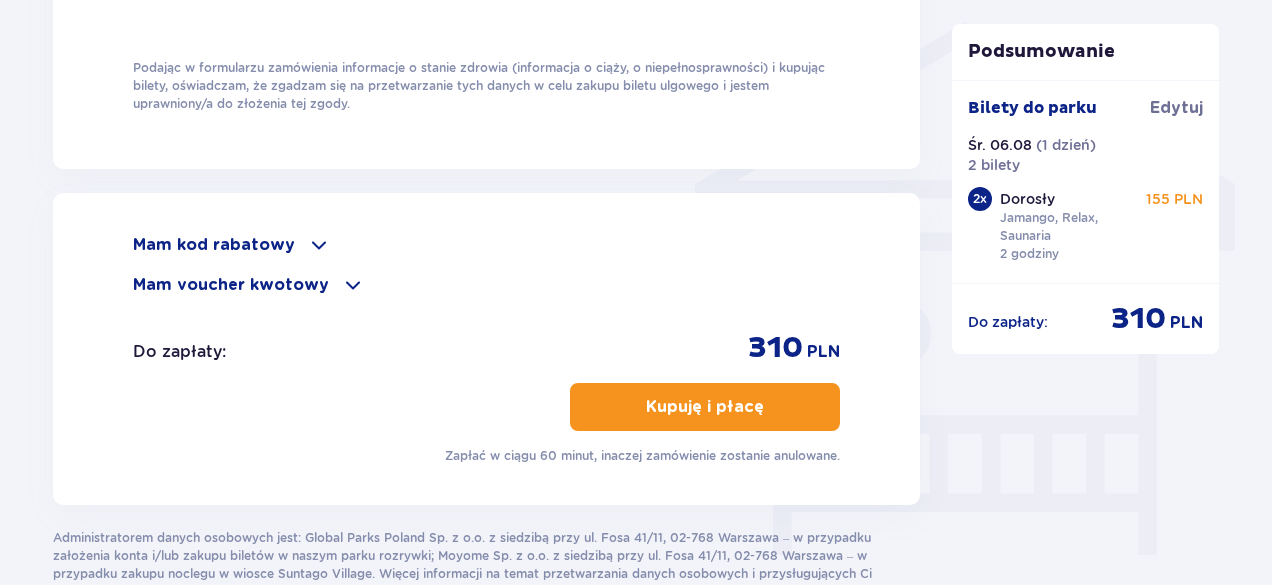 click on "Kupuję i płacę" at bounding box center (705, 407) 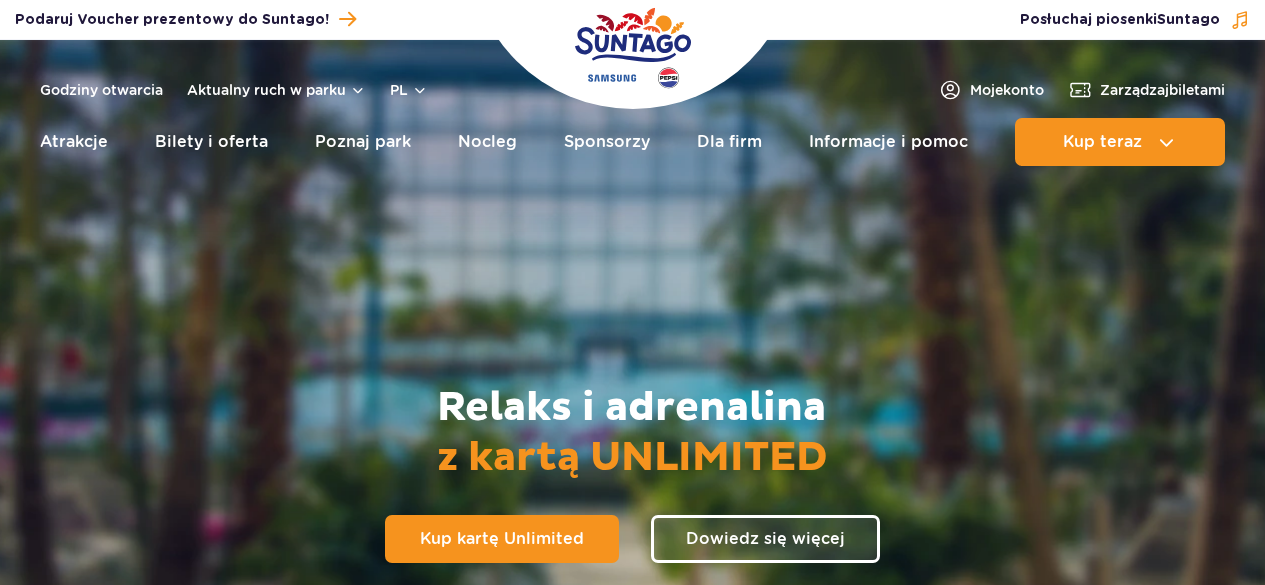scroll, scrollTop: 0, scrollLeft: 0, axis: both 